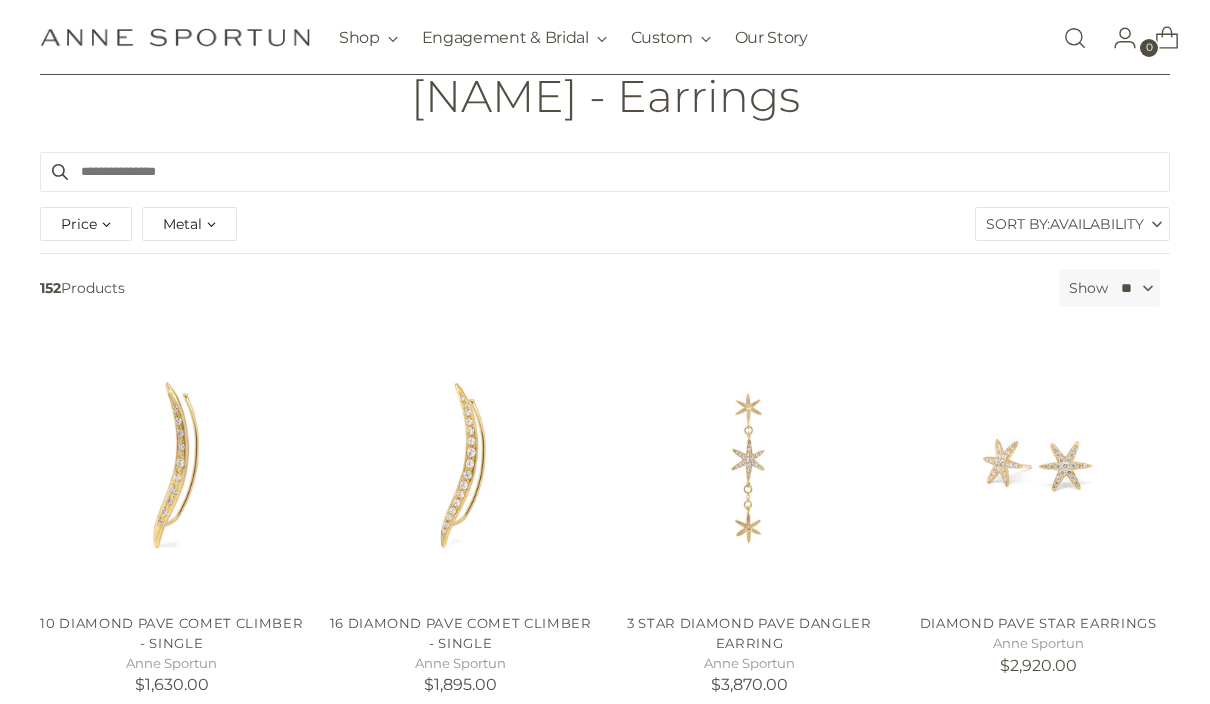 scroll, scrollTop: 147, scrollLeft: 0, axis: vertical 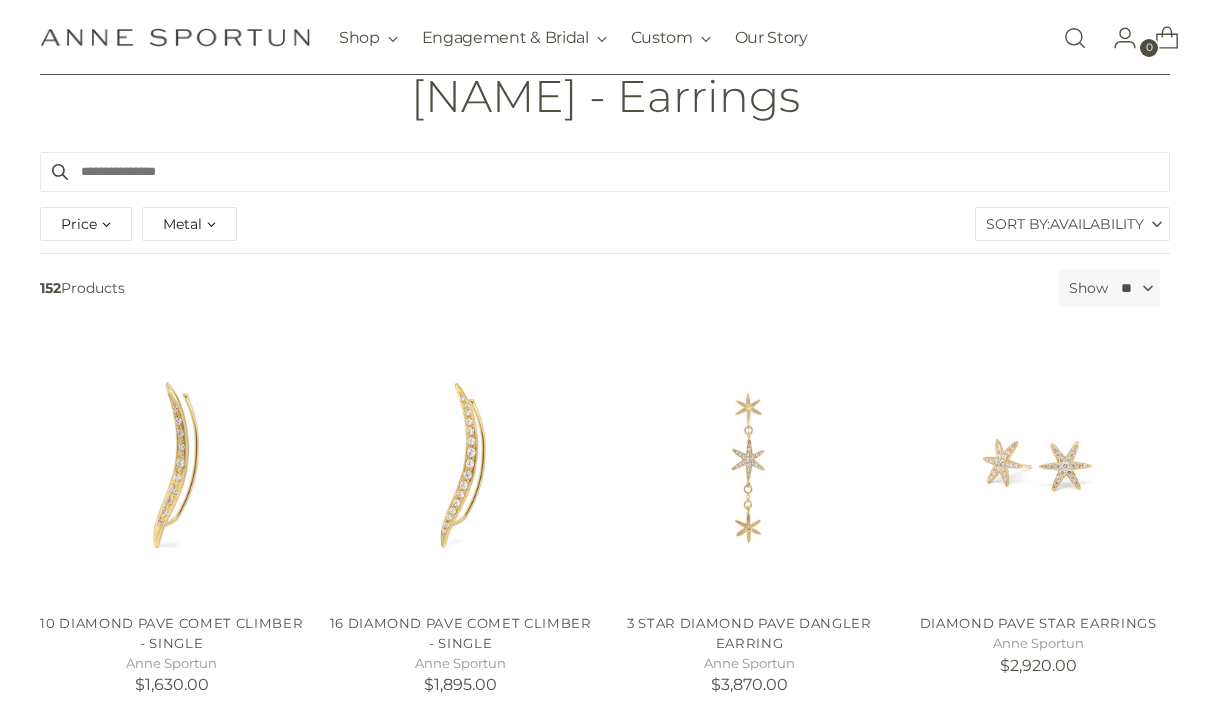 click on "Sort By:  Availability" at bounding box center [1072, 224] 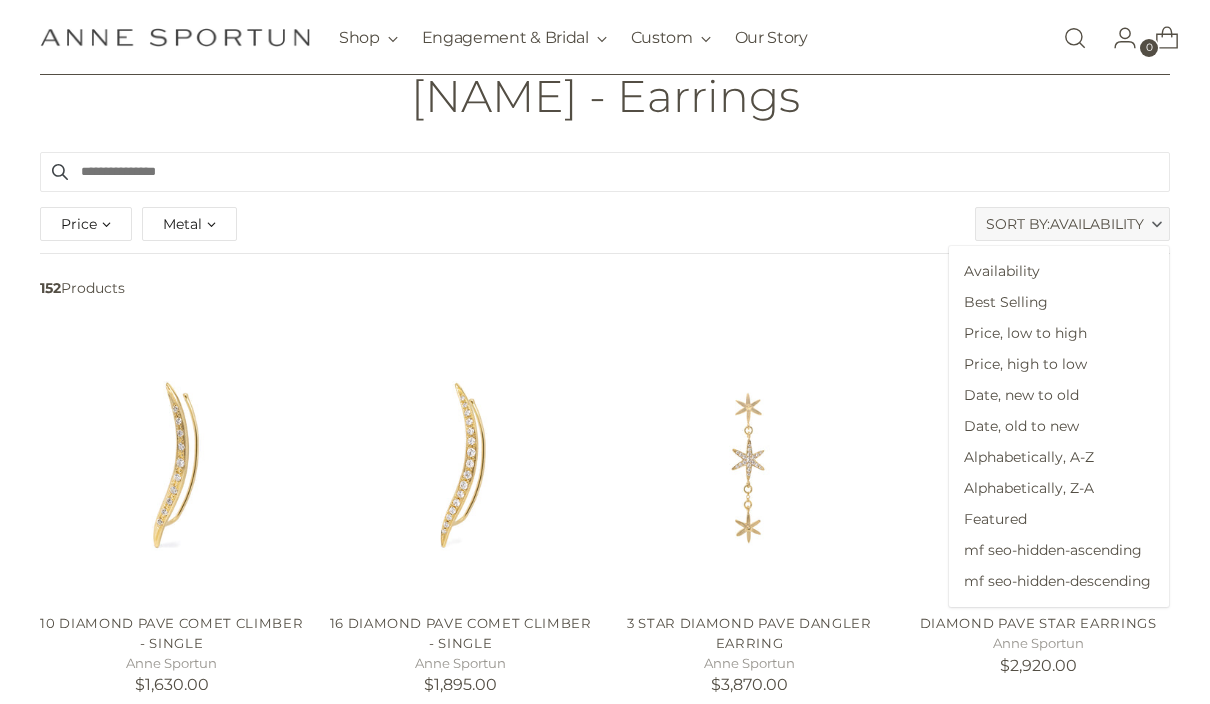 click on "Price, high to low" at bounding box center [1059, 364] 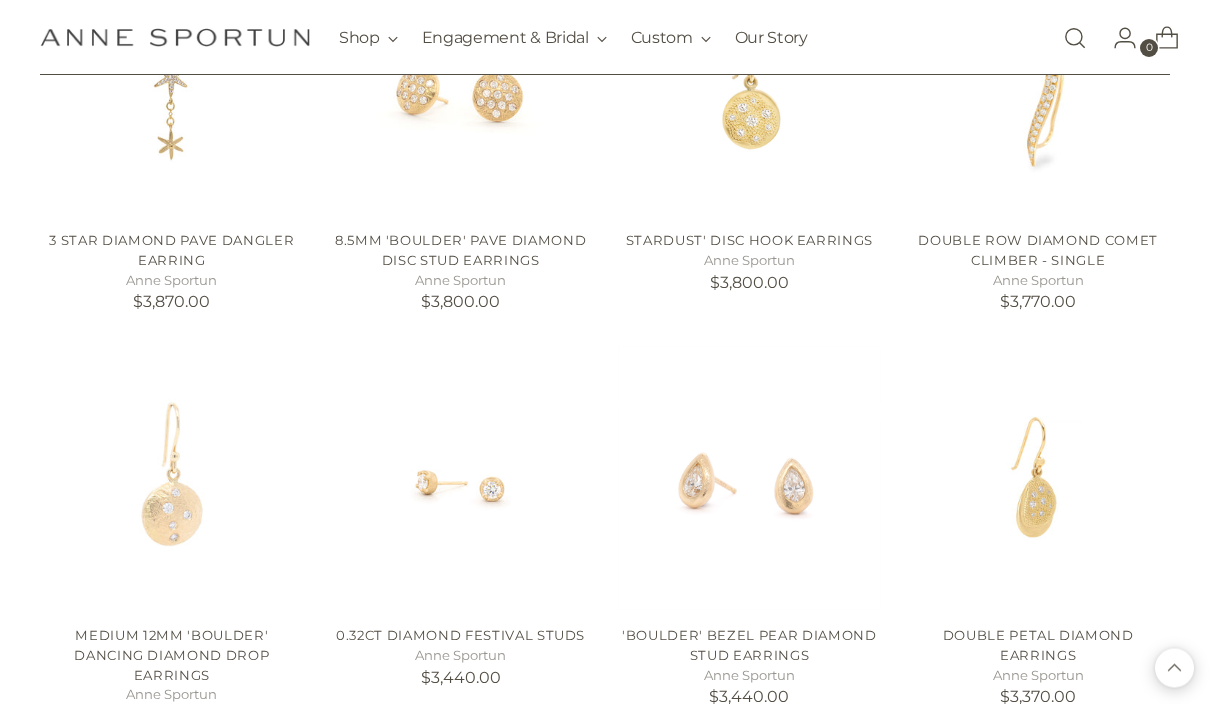 scroll, scrollTop: 2506, scrollLeft: 0, axis: vertical 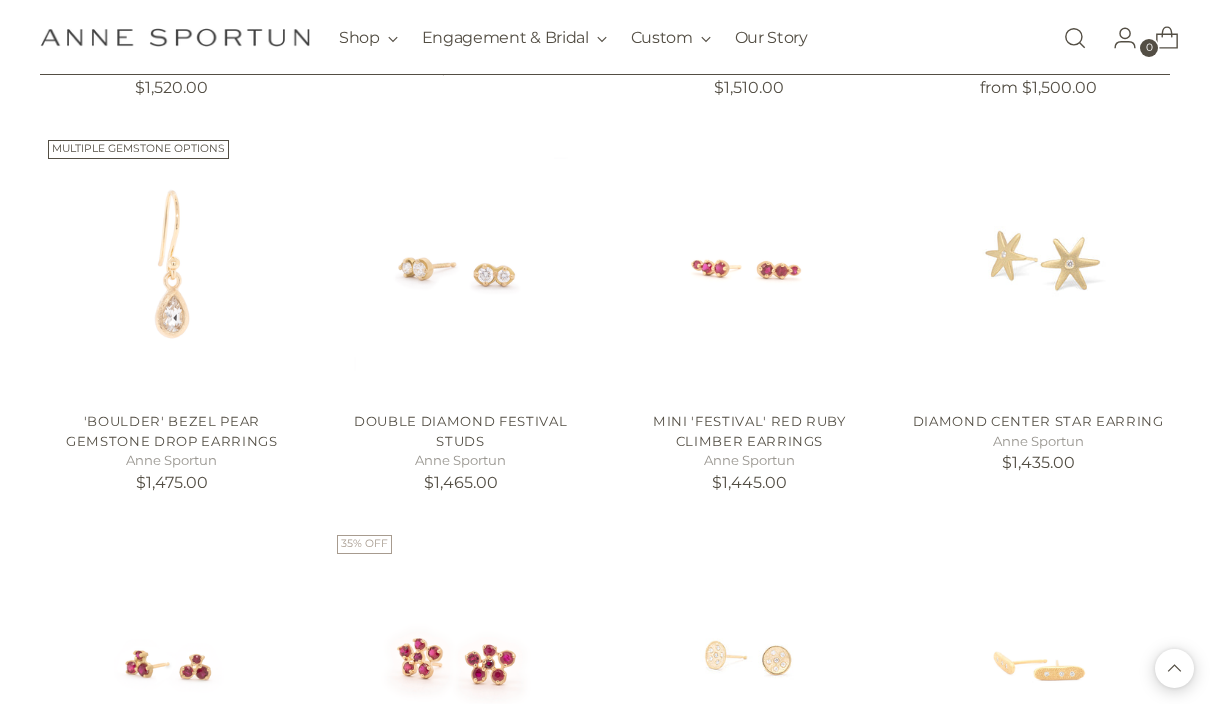 click at bounding box center [461, 264] 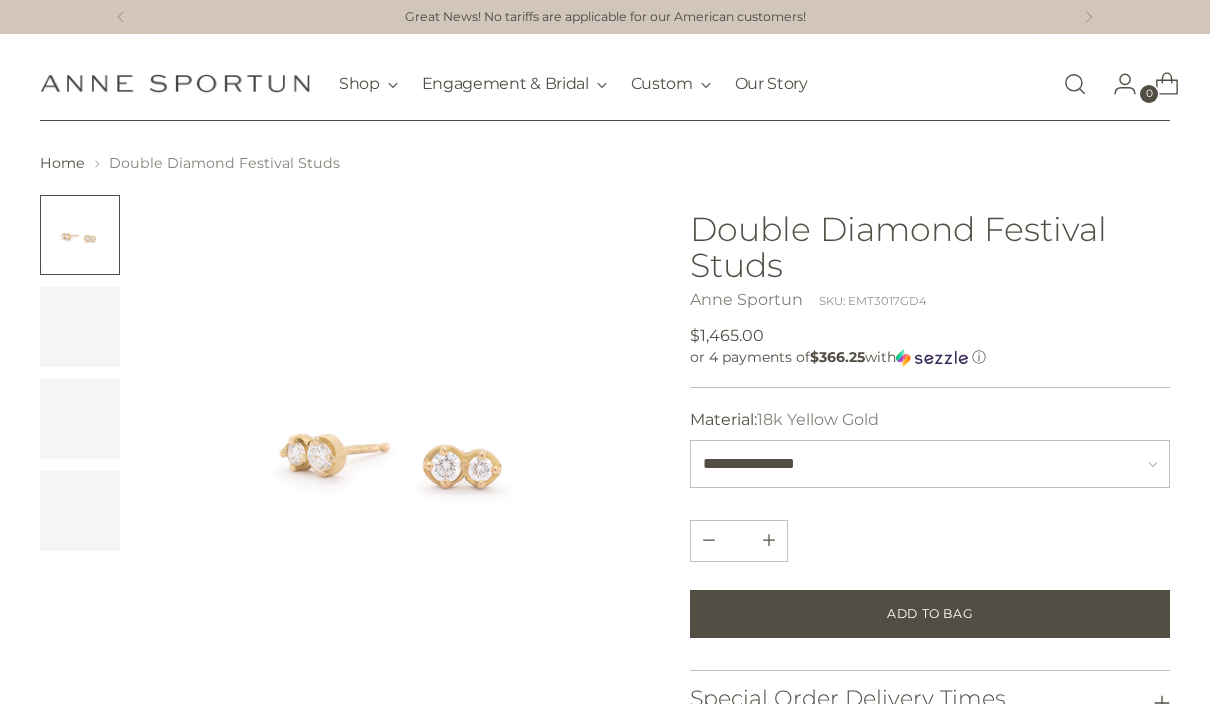 scroll, scrollTop: 0, scrollLeft: 0, axis: both 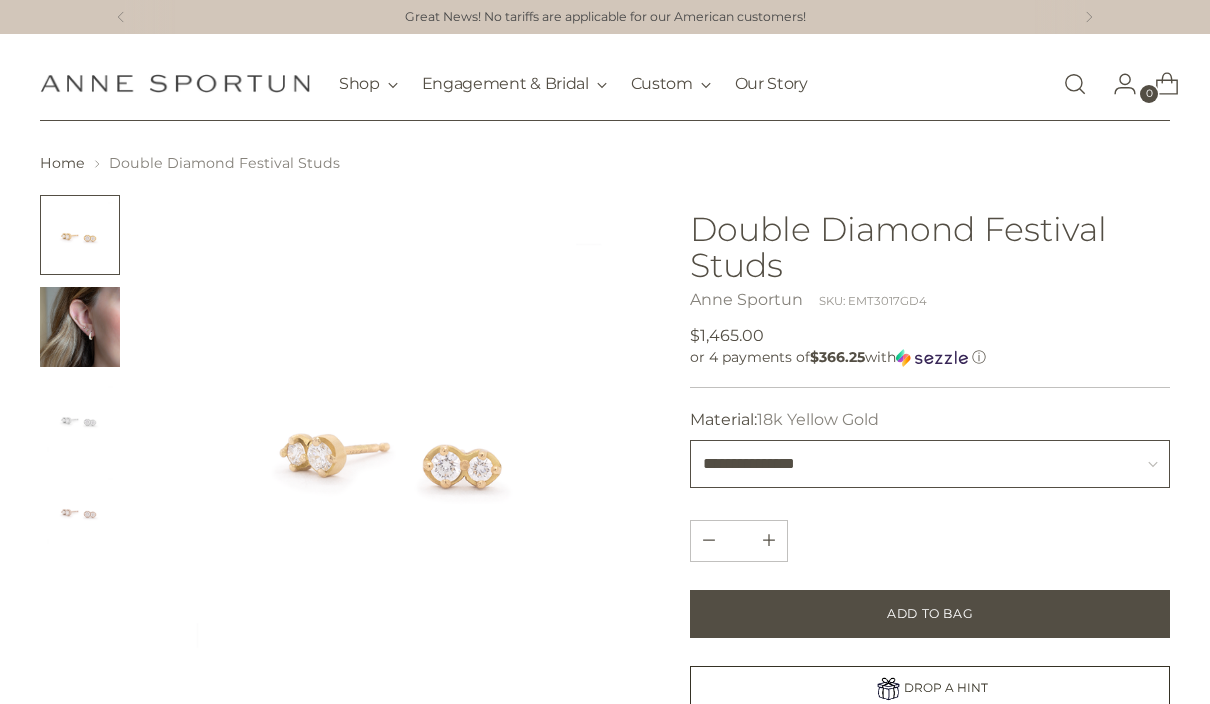 click on "**********" at bounding box center (930, 464) 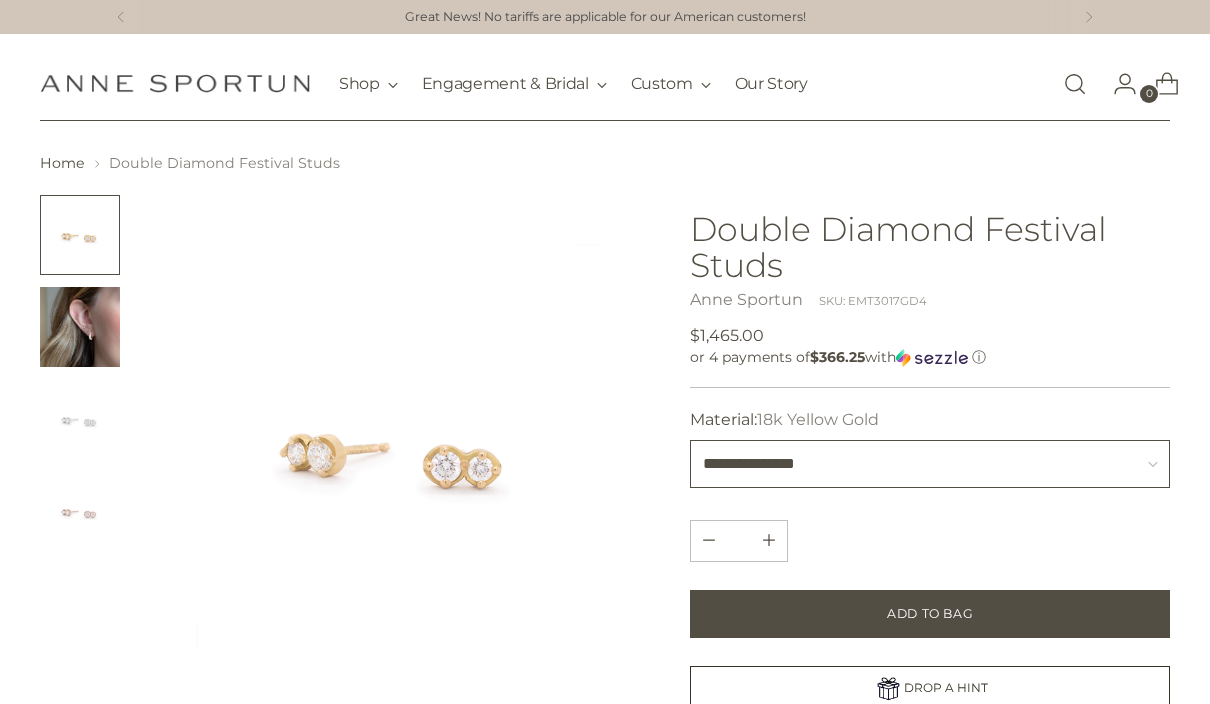 select on "**********" 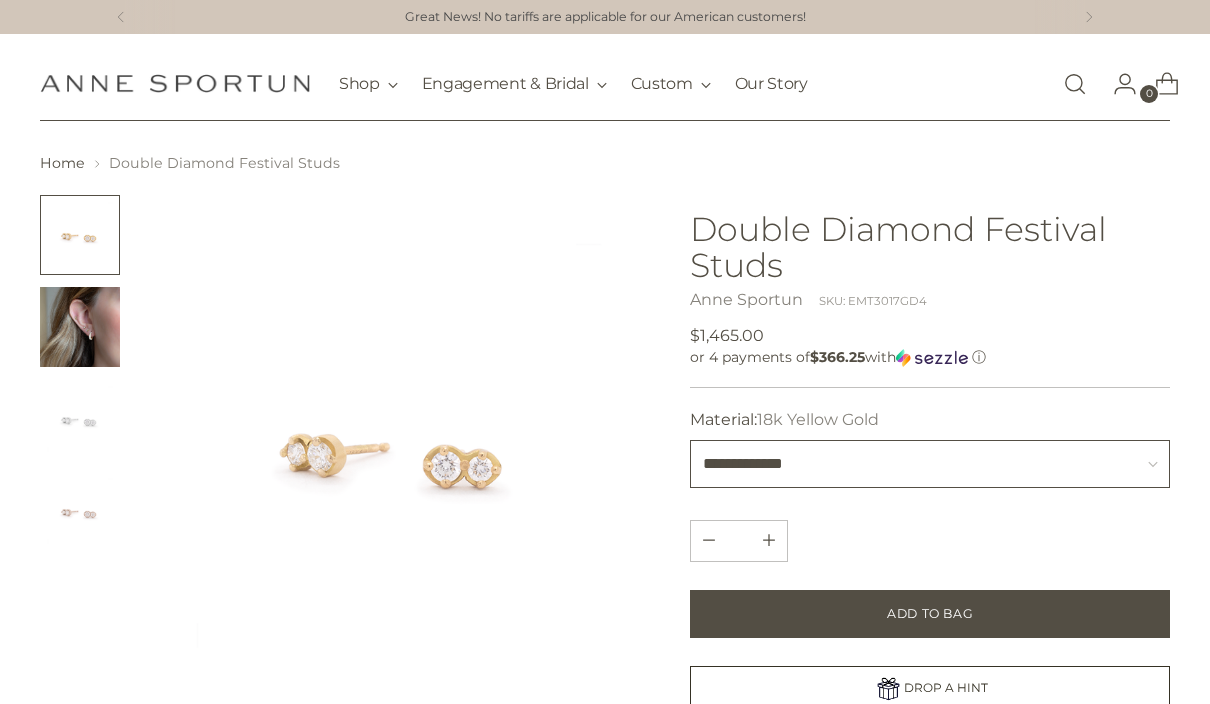 type 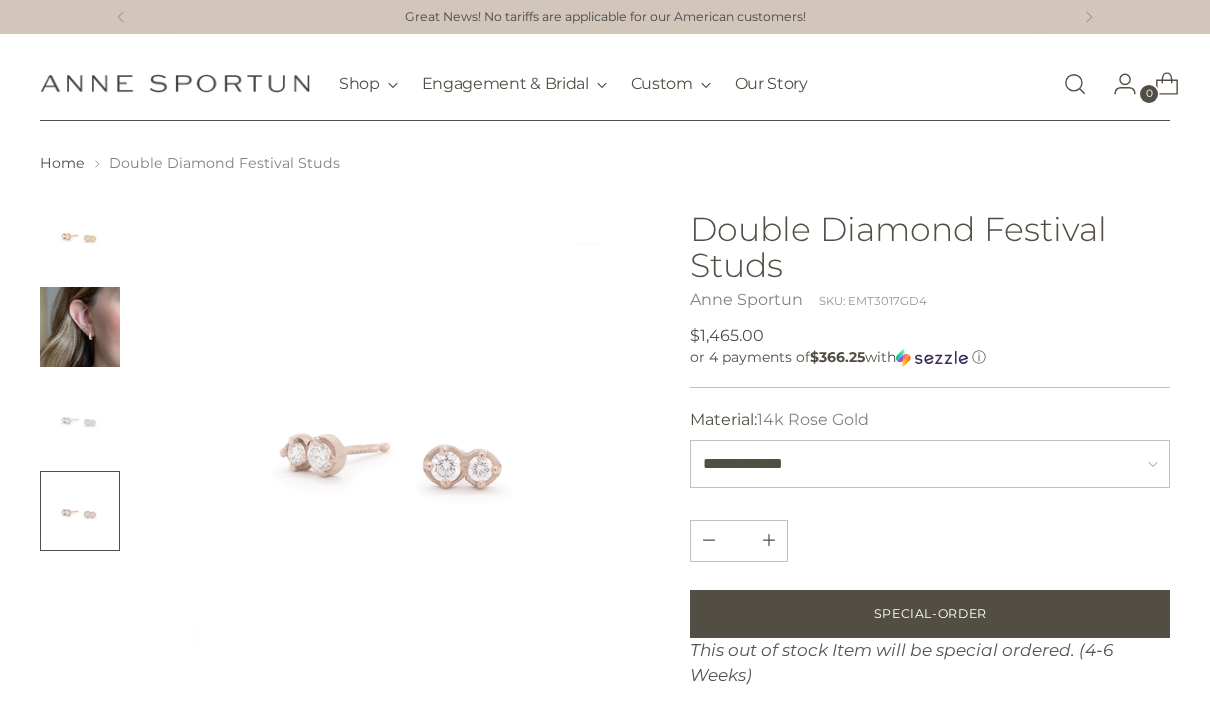 click at bounding box center (80, 327) 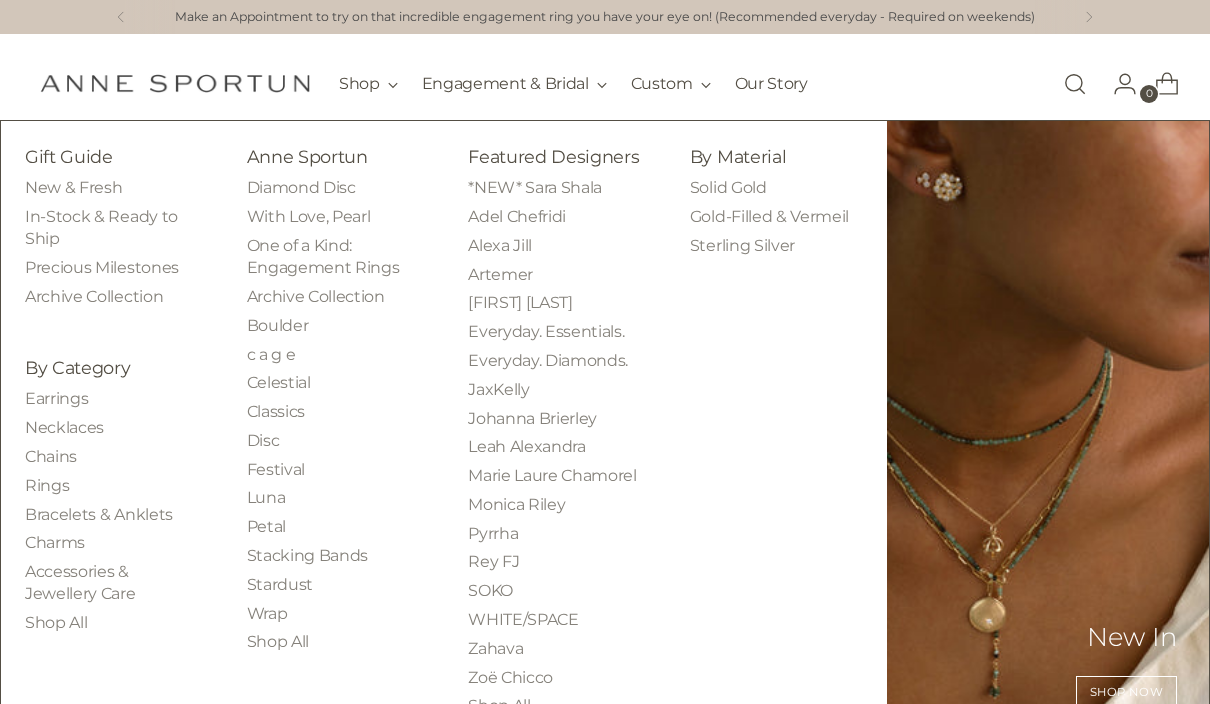 click on "Earrings" at bounding box center (56, 398) 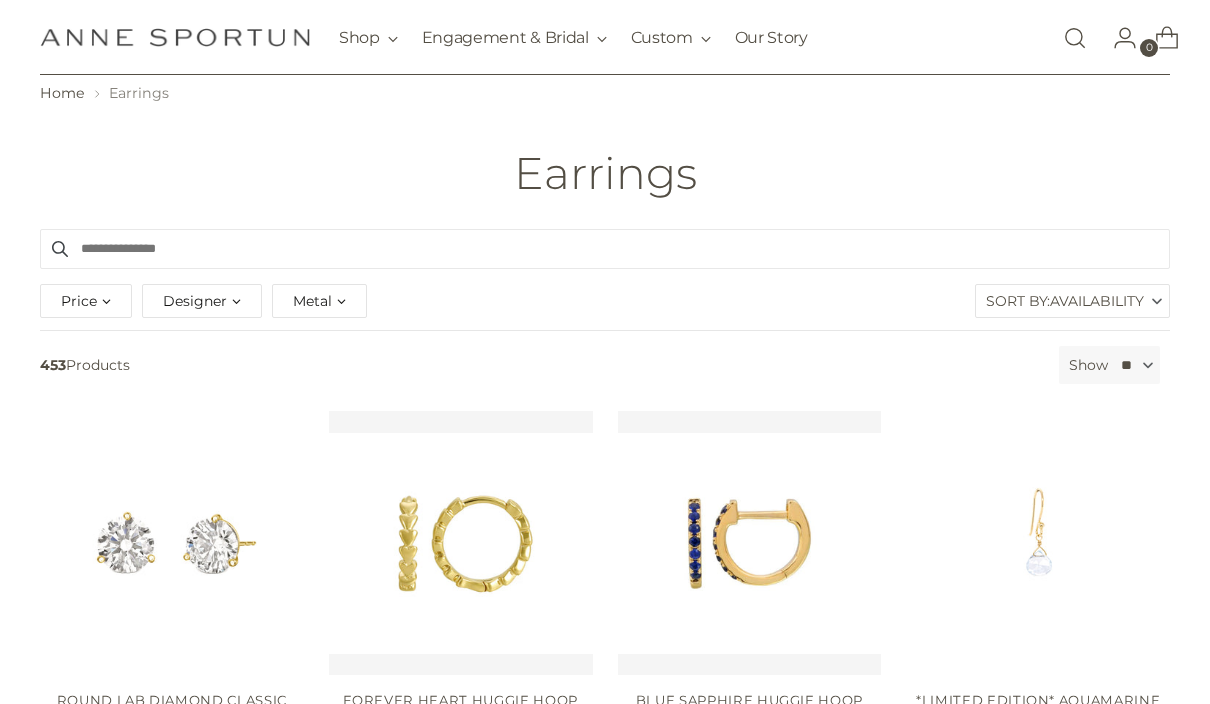 scroll, scrollTop: 70, scrollLeft: 0, axis: vertical 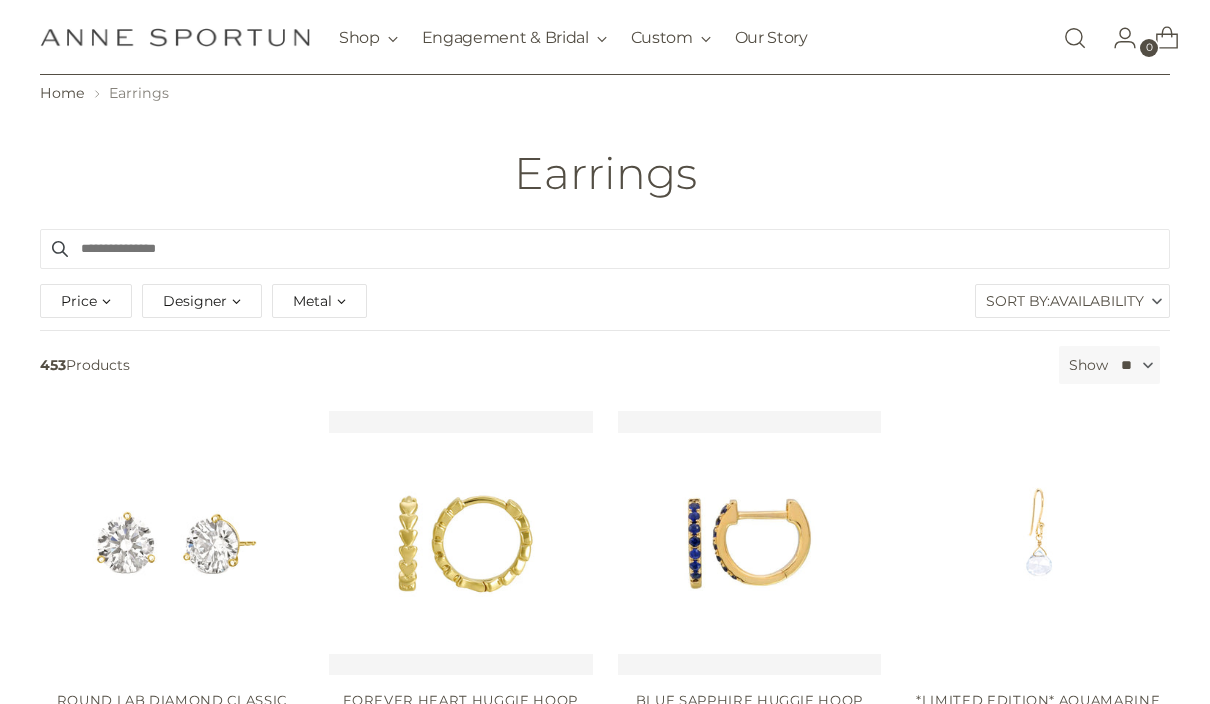 click on "Designer" at bounding box center (202, 301) 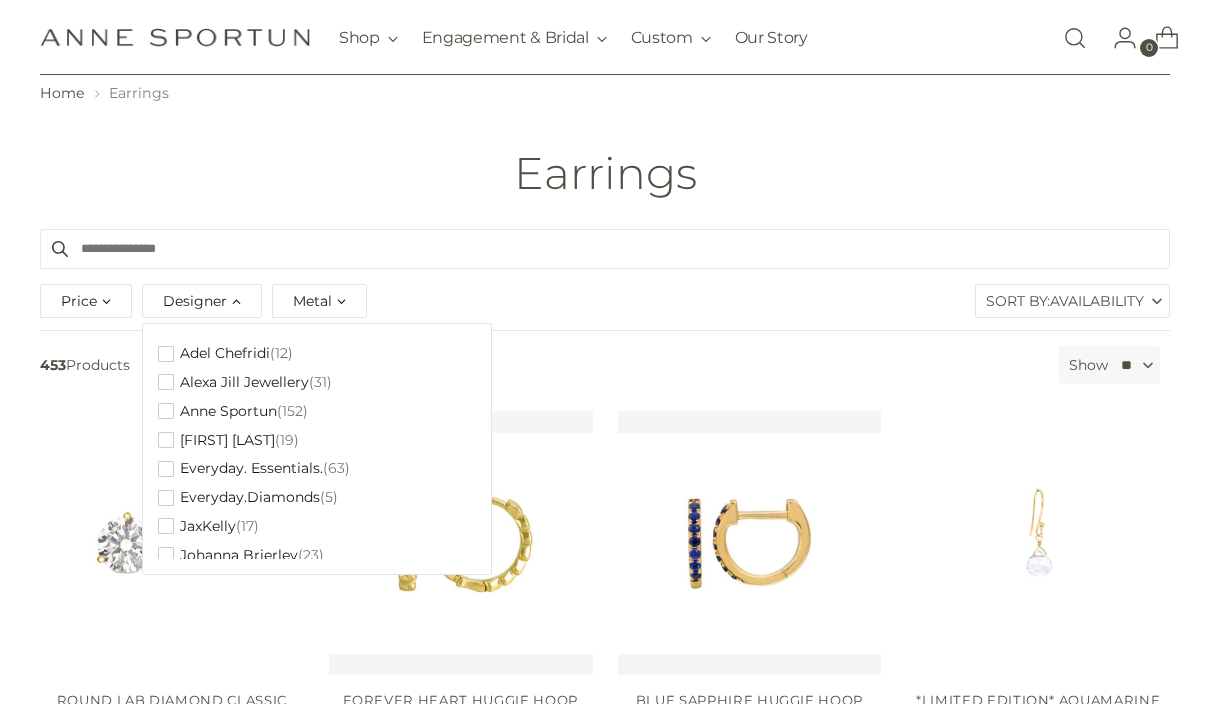 click on "Price
**
-
*****
$20.00 $12,720.00
Designer
[FIRST] [LAST]
(12)
Alexa Jill Jewellery
(31)
Anne Sportun
(152)
[FIRST] [LAST]
(19)
Everyday. Essentials.
(63)
Everyday.Diamonds
(5)
JaxKelly
(17) (3)" at bounding box center (605, 304) 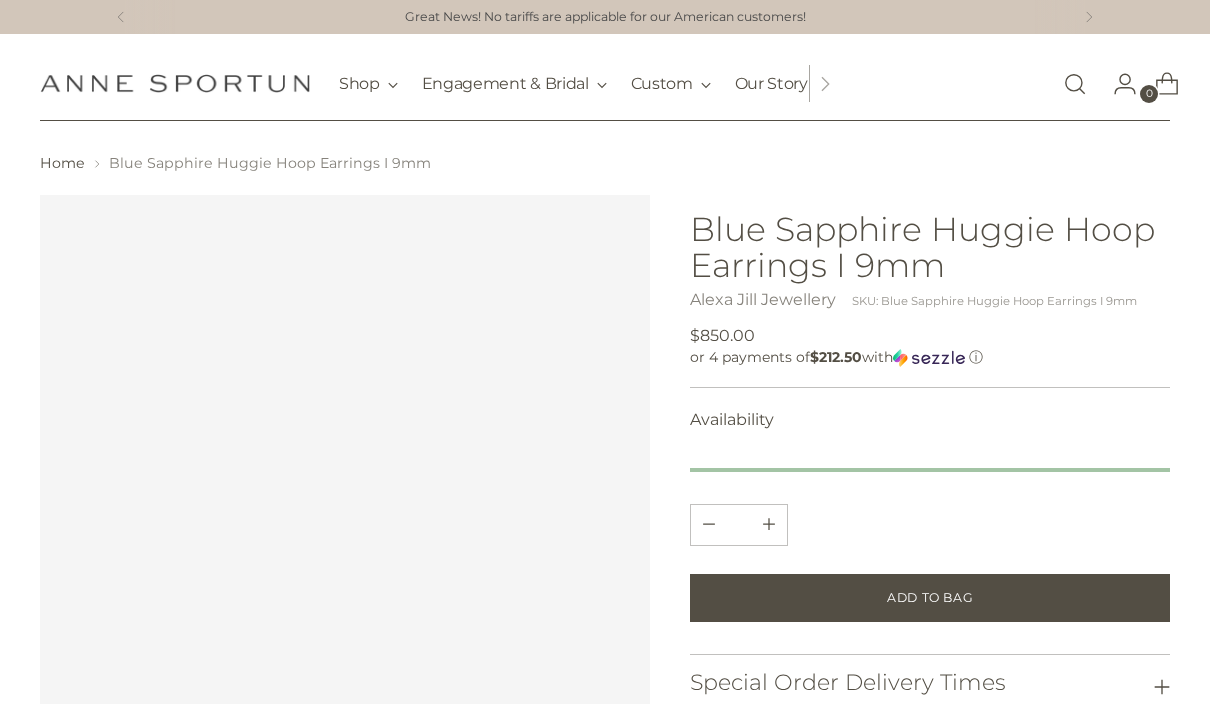 scroll, scrollTop: 0, scrollLeft: 0, axis: both 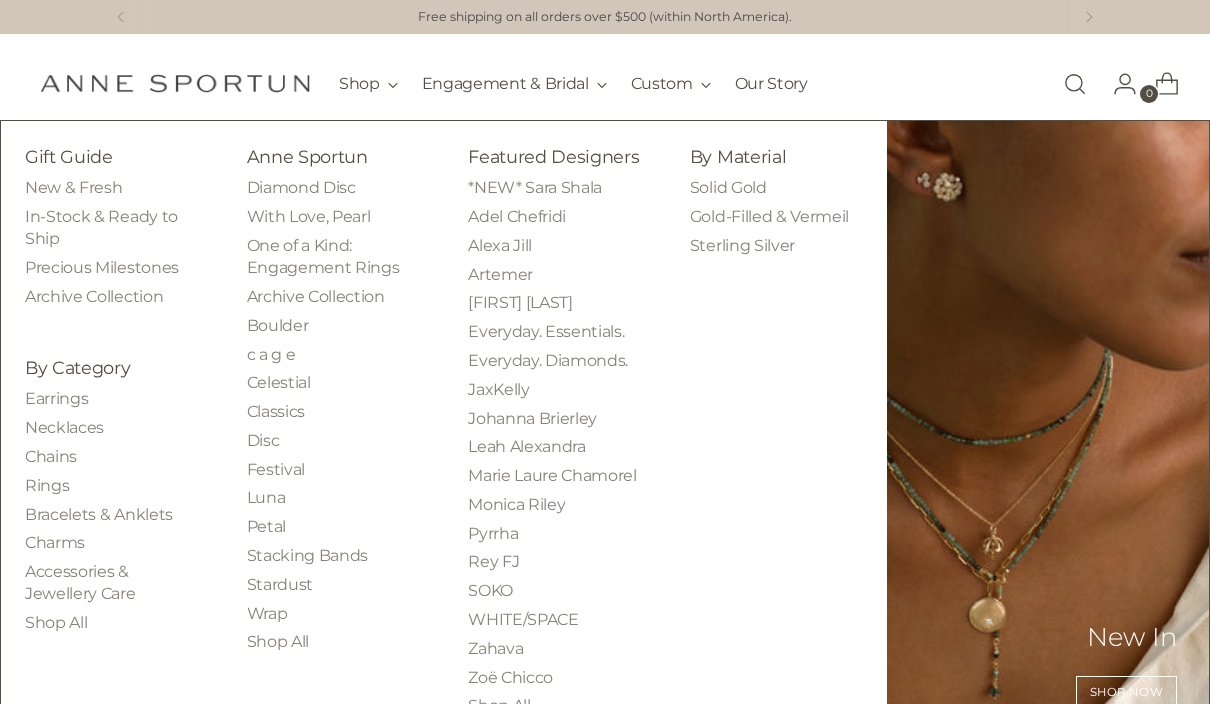 click on "Earrings" at bounding box center (56, 398) 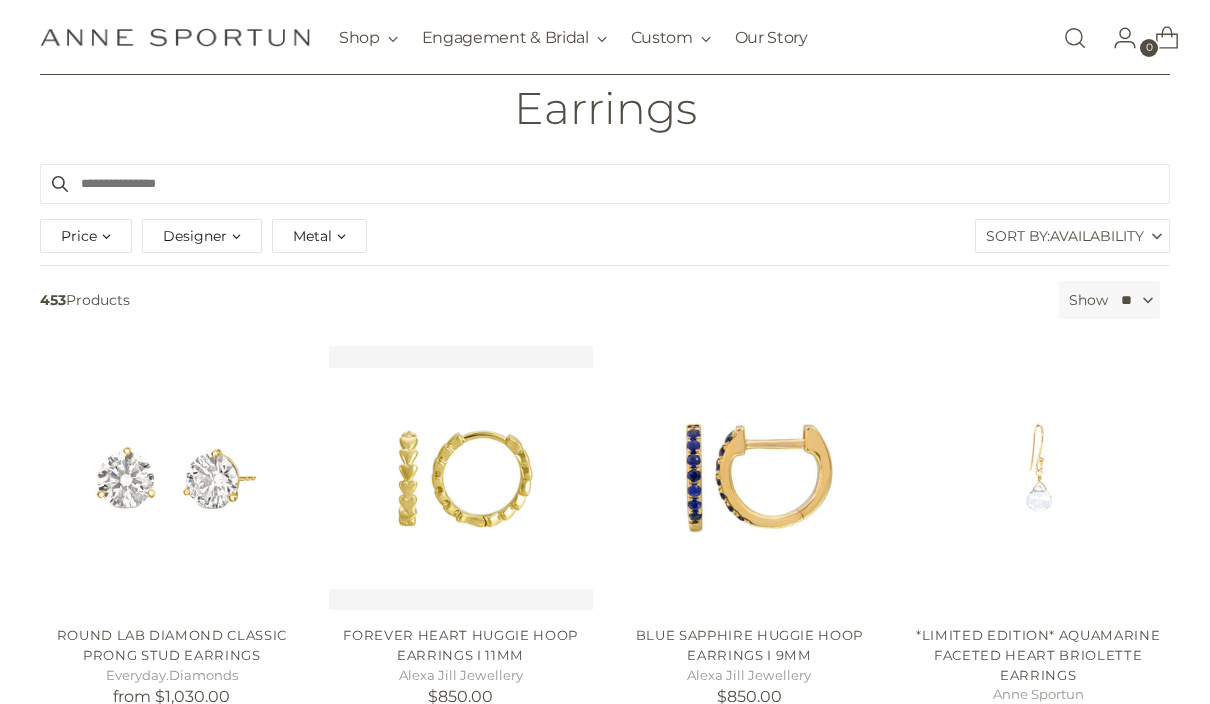 scroll, scrollTop: 135, scrollLeft: 0, axis: vertical 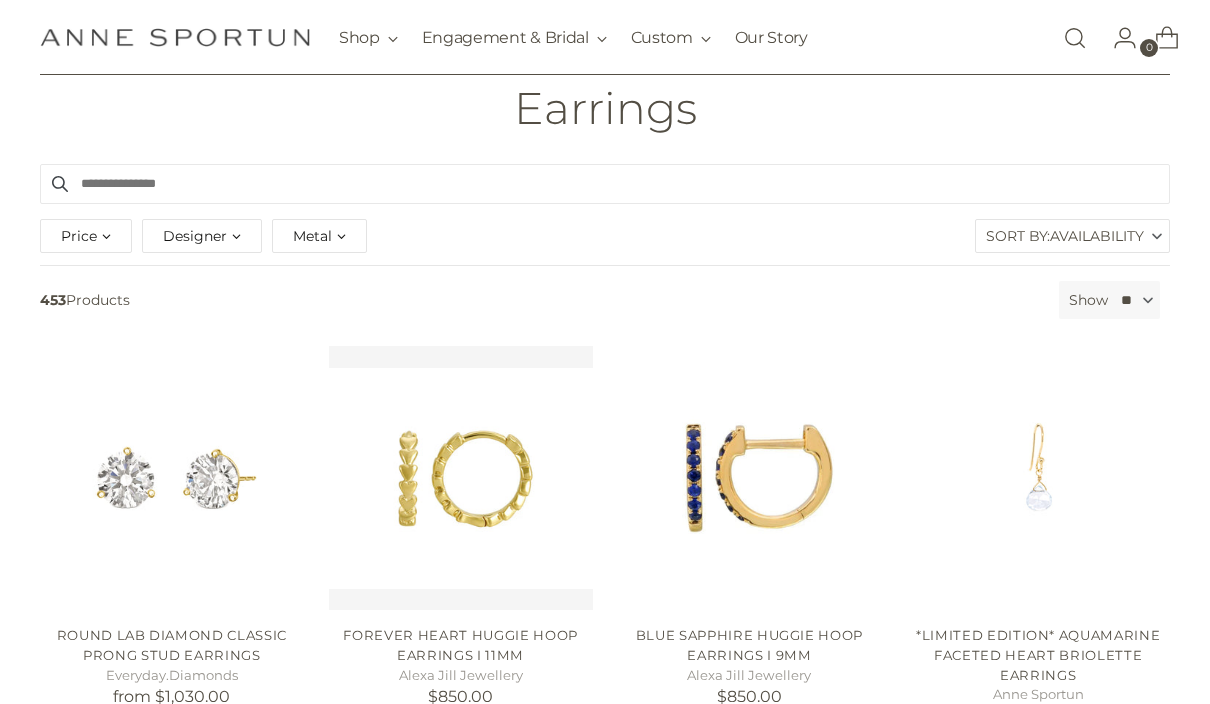 click on "Availability" at bounding box center [1097, 236] 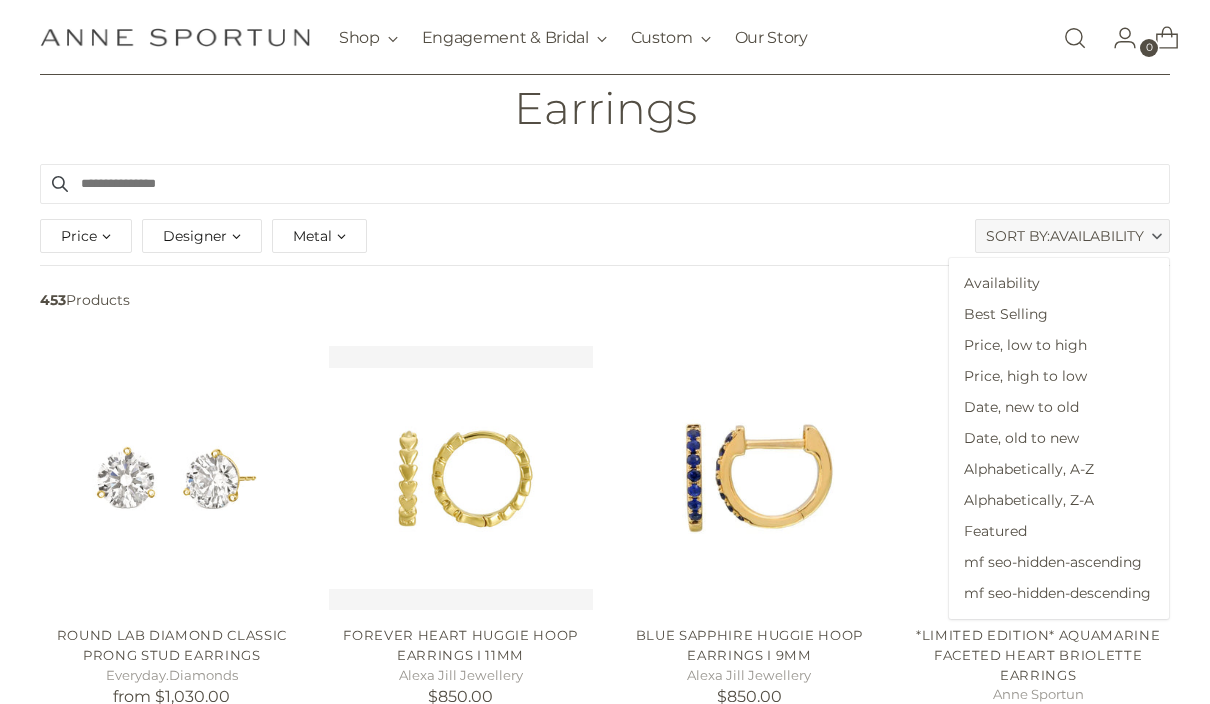 click on "Best Selling" at bounding box center [1059, 314] 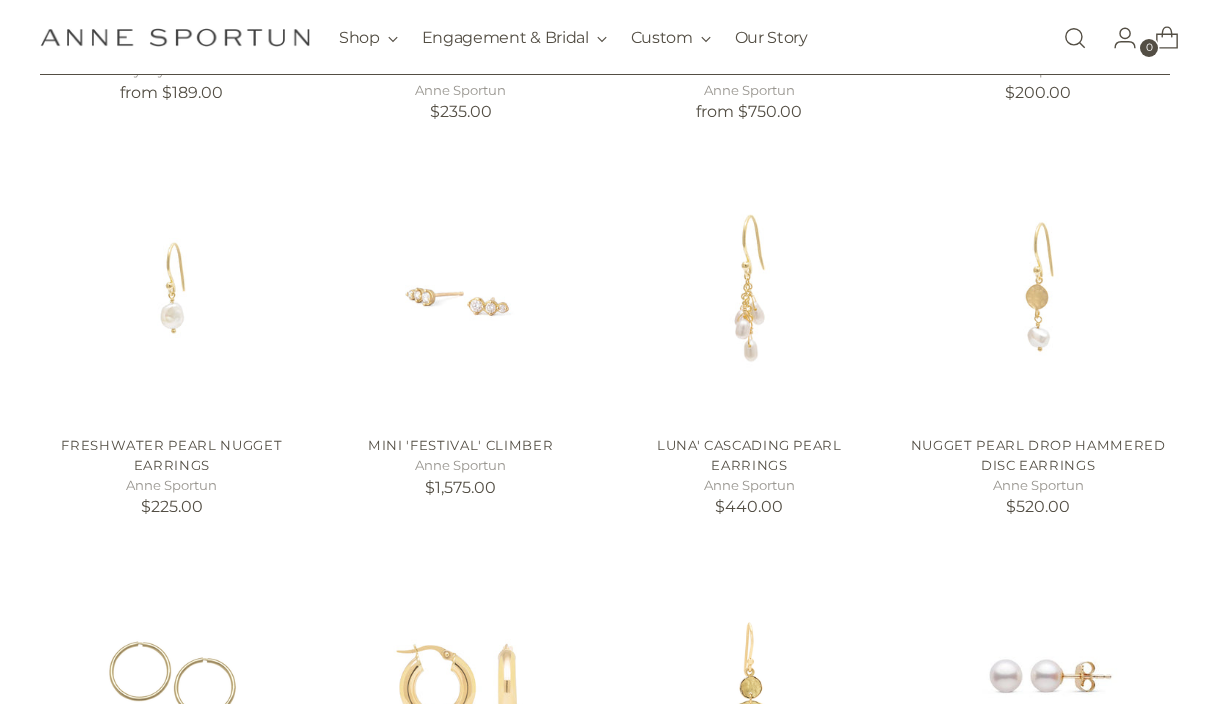 scroll, scrollTop: 1117, scrollLeft: 0, axis: vertical 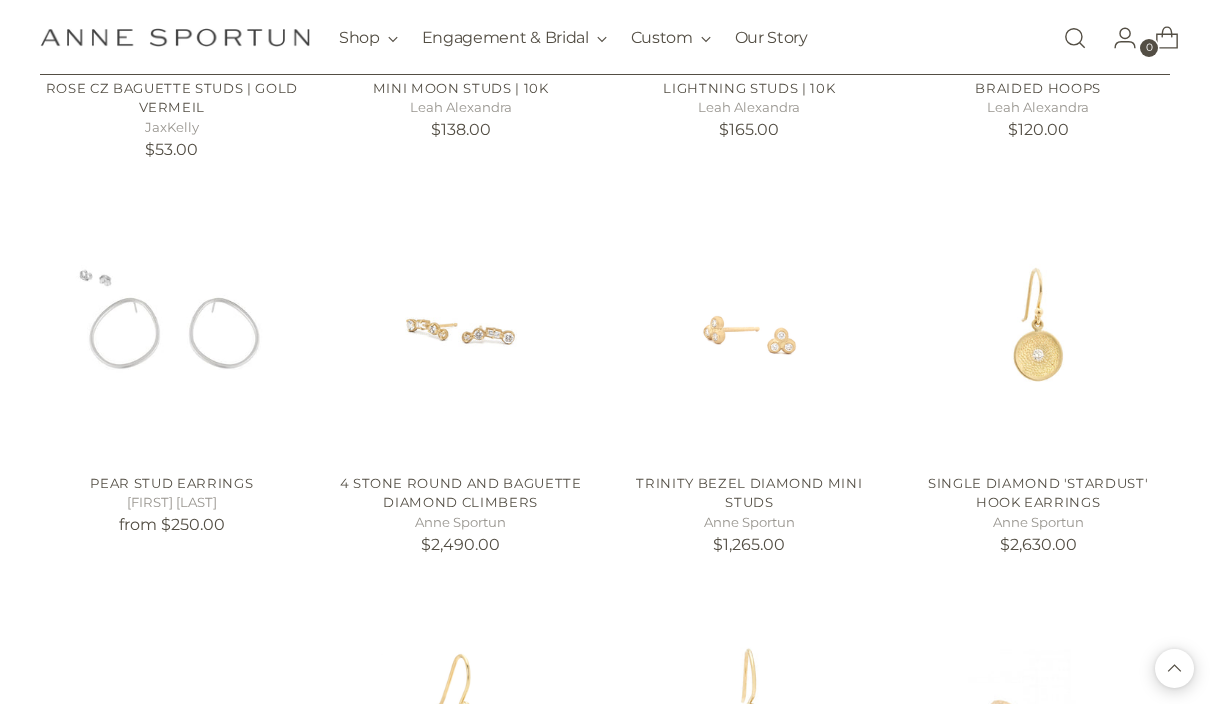 click at bounding box center [461, 326] 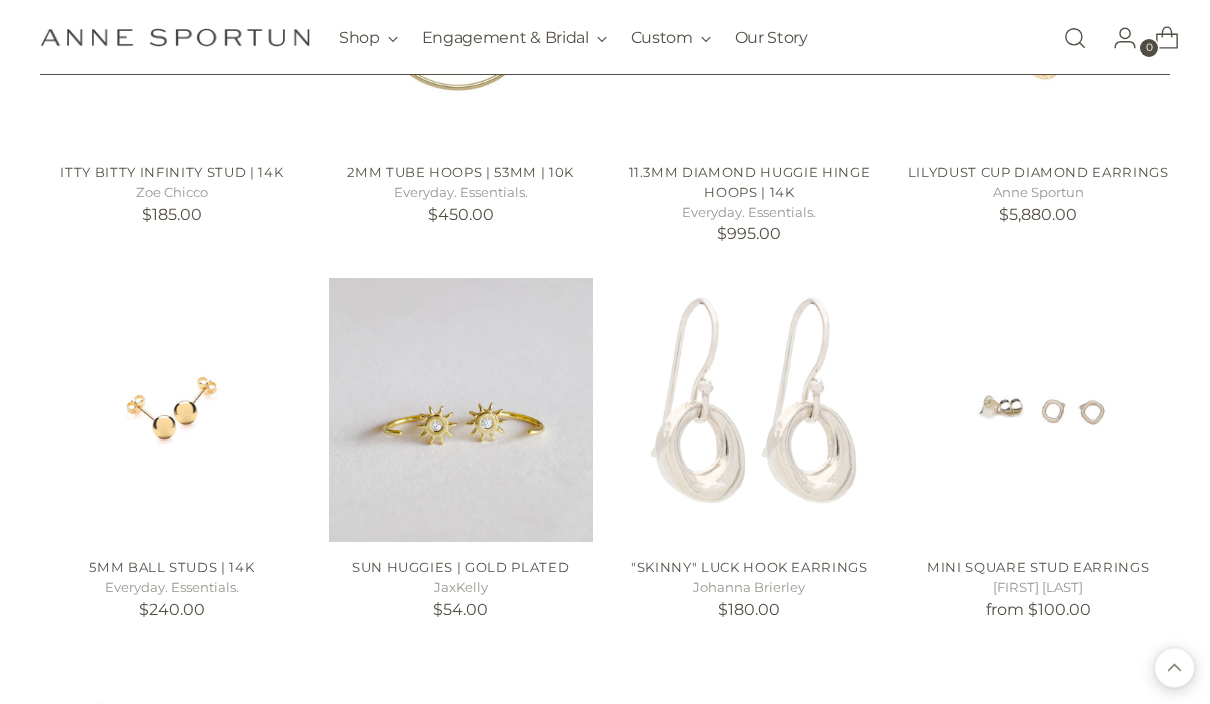 scroll, scrollTop: 18748, scrollLeft: 0, axis: vertical 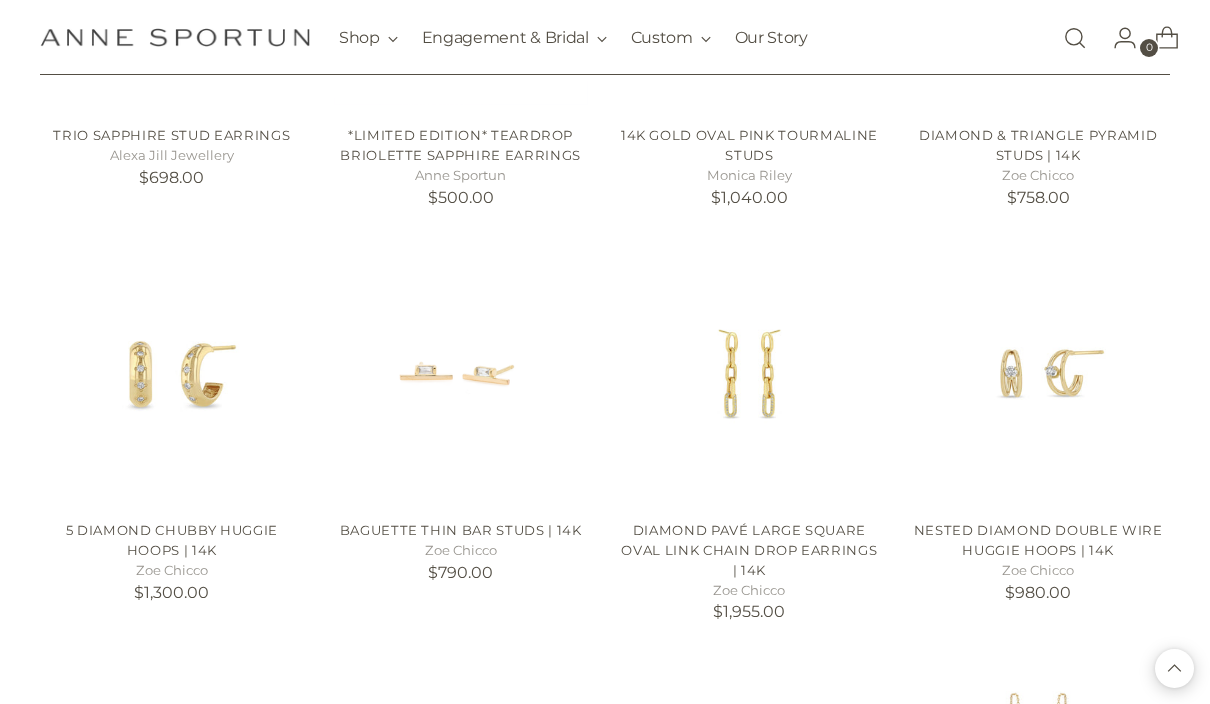 click at bounding box center [461, 374] 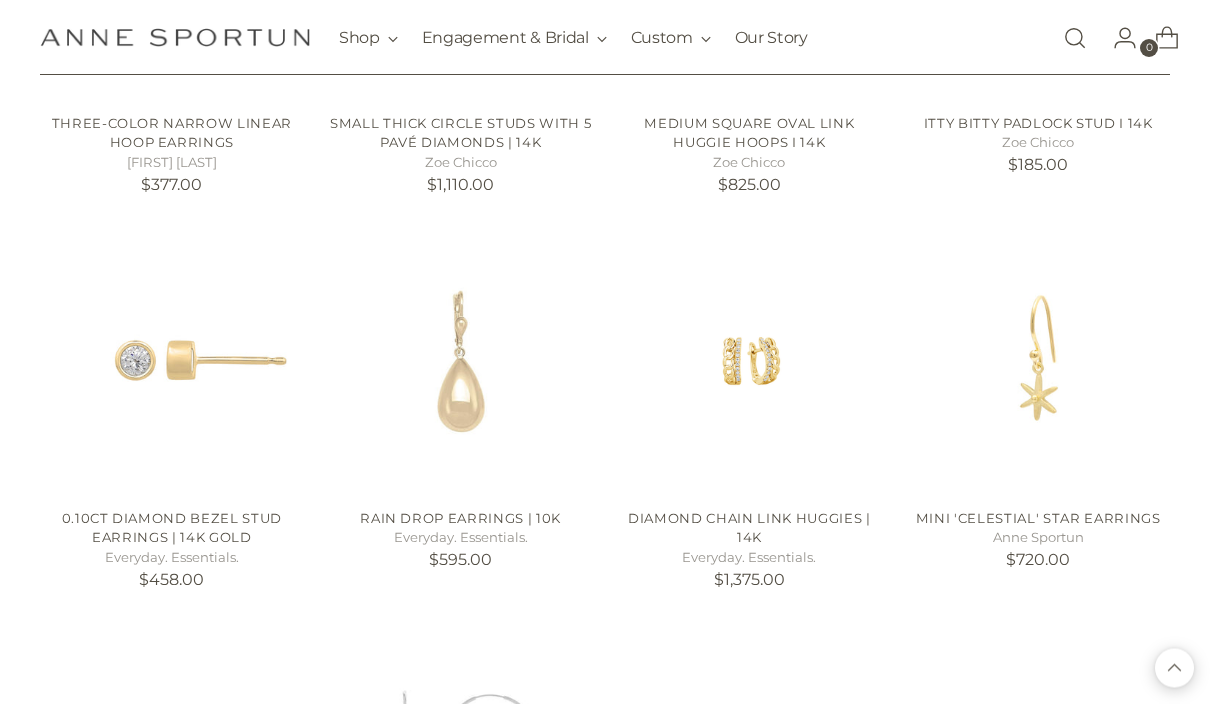 scroll, scrollTop: 38193, scrollLeft: 0, axis: vertical 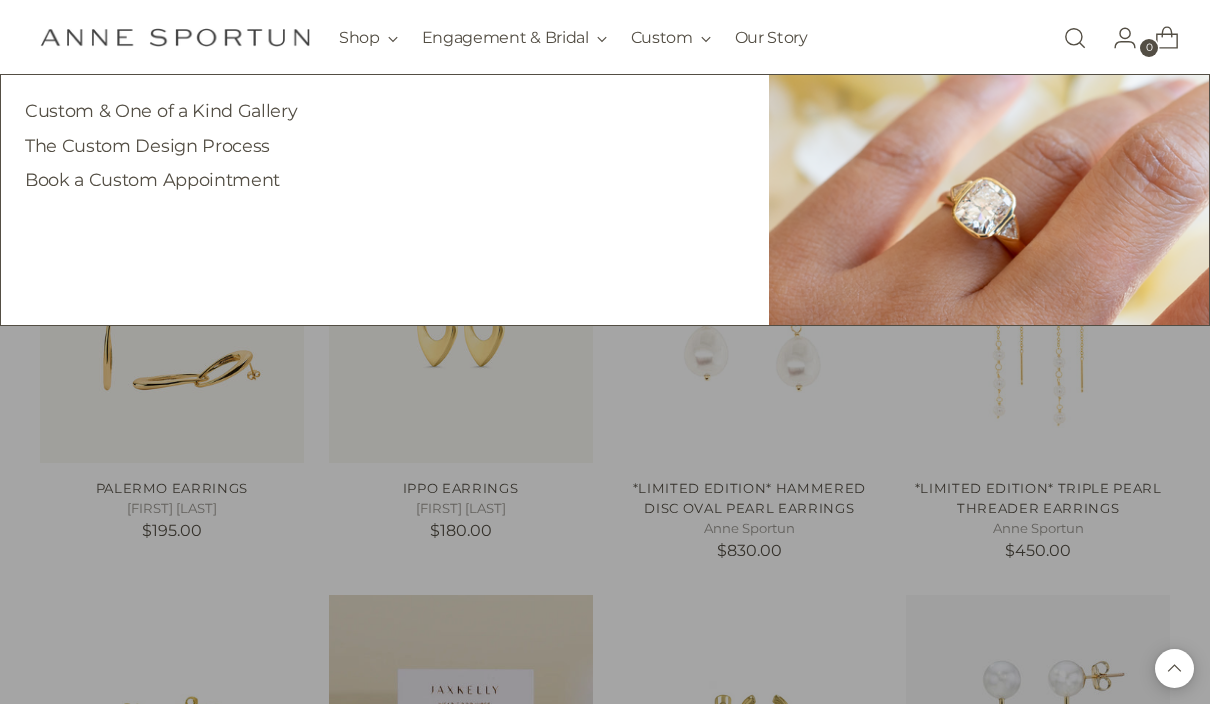 click on "Custom & One of a Kind Gallery" at bounding box center (161, 110) 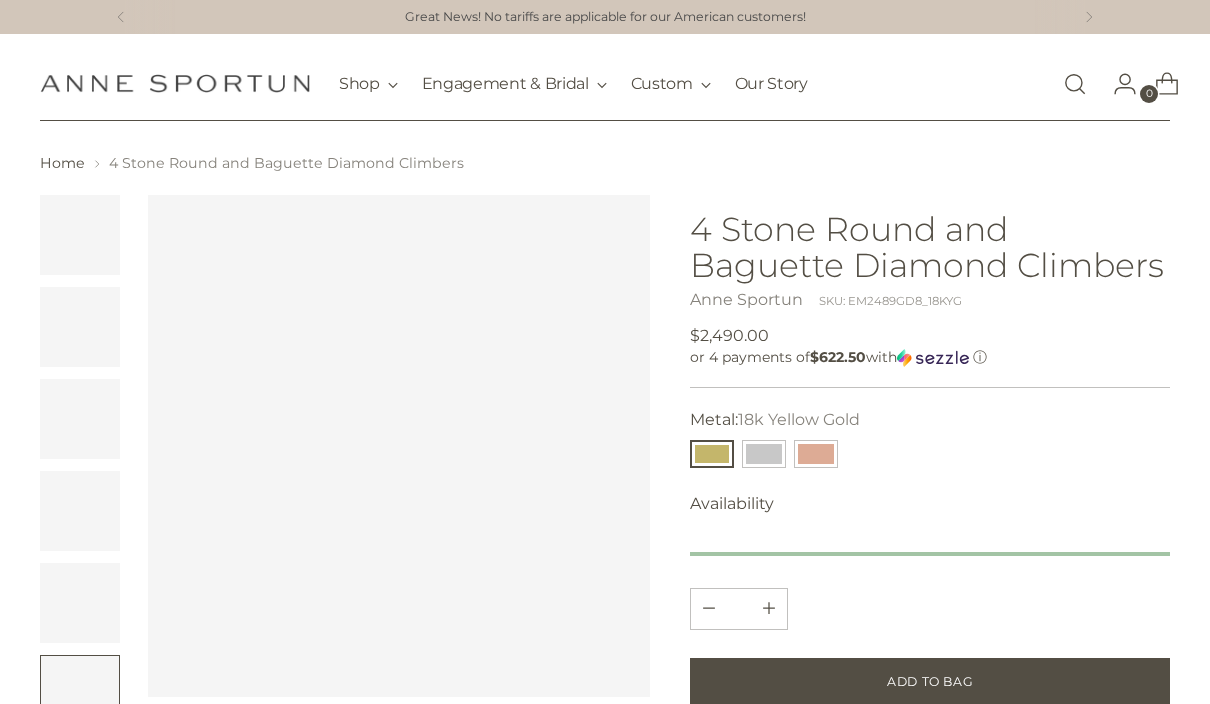 scroll, scrollTop: 0, scrollLeft: 0, axis: both 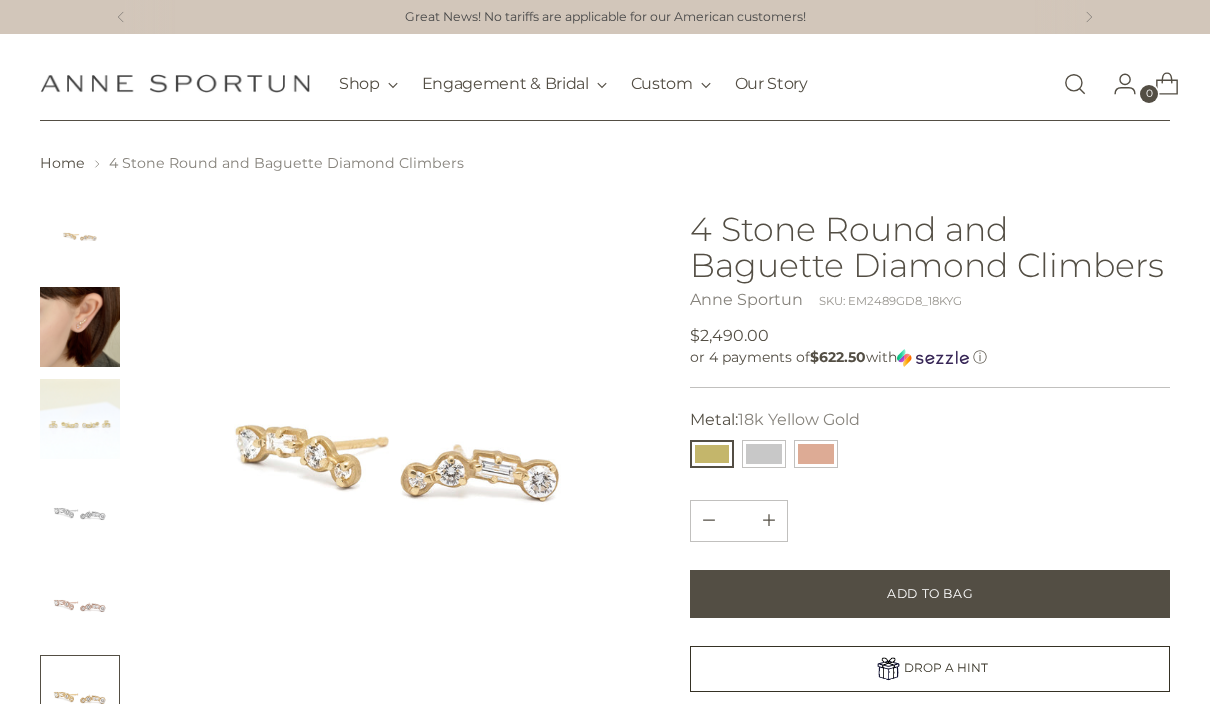 click at bounding box center (80, 327) 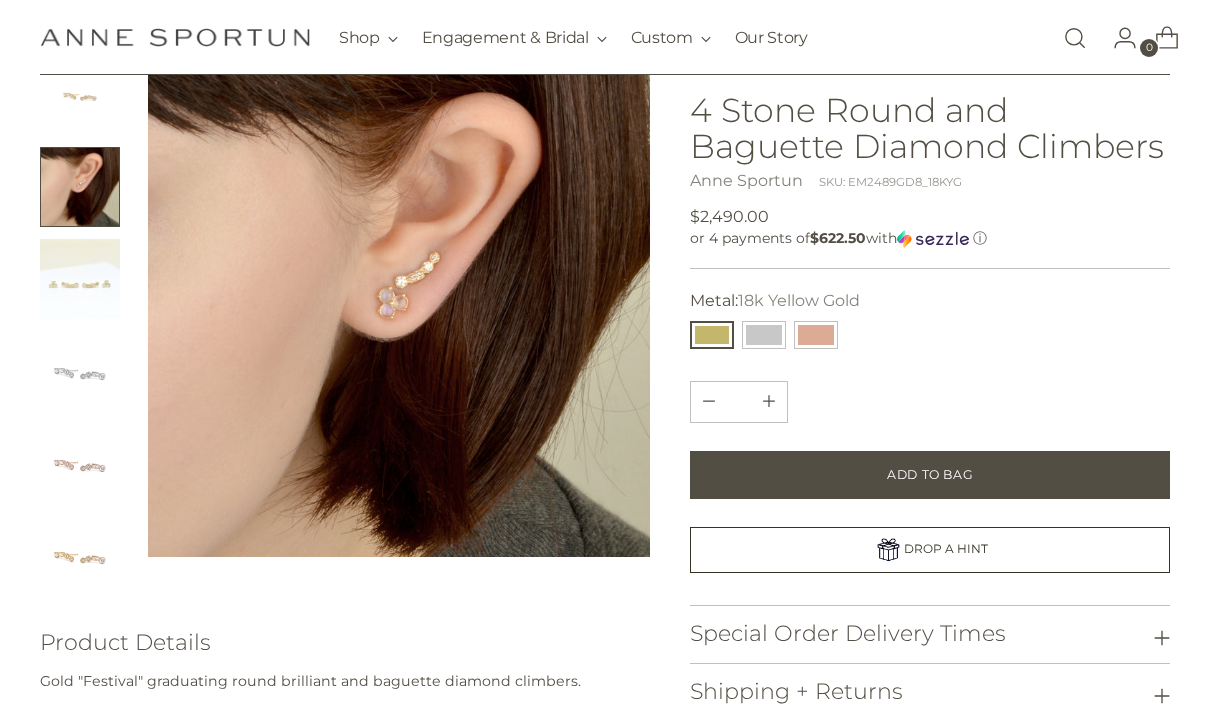 scroll, scrollTop: 121, scrollLeft: 0, axis: vertical 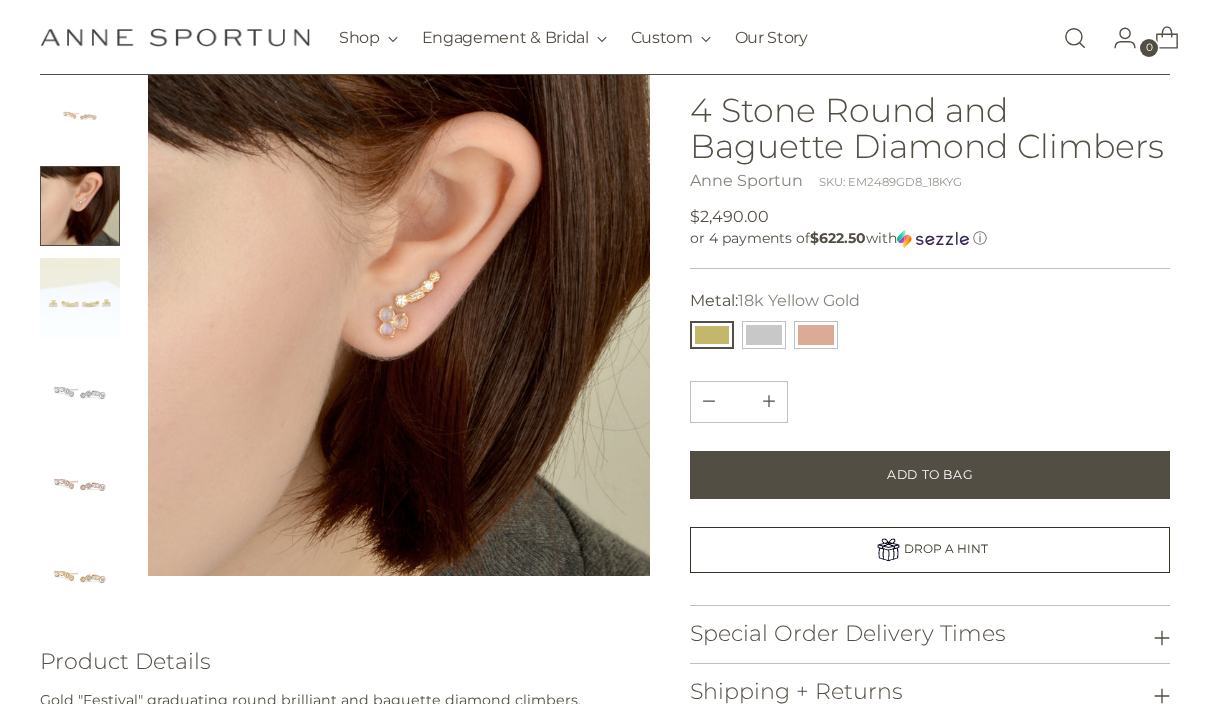 click at bounding box center [80, 298] 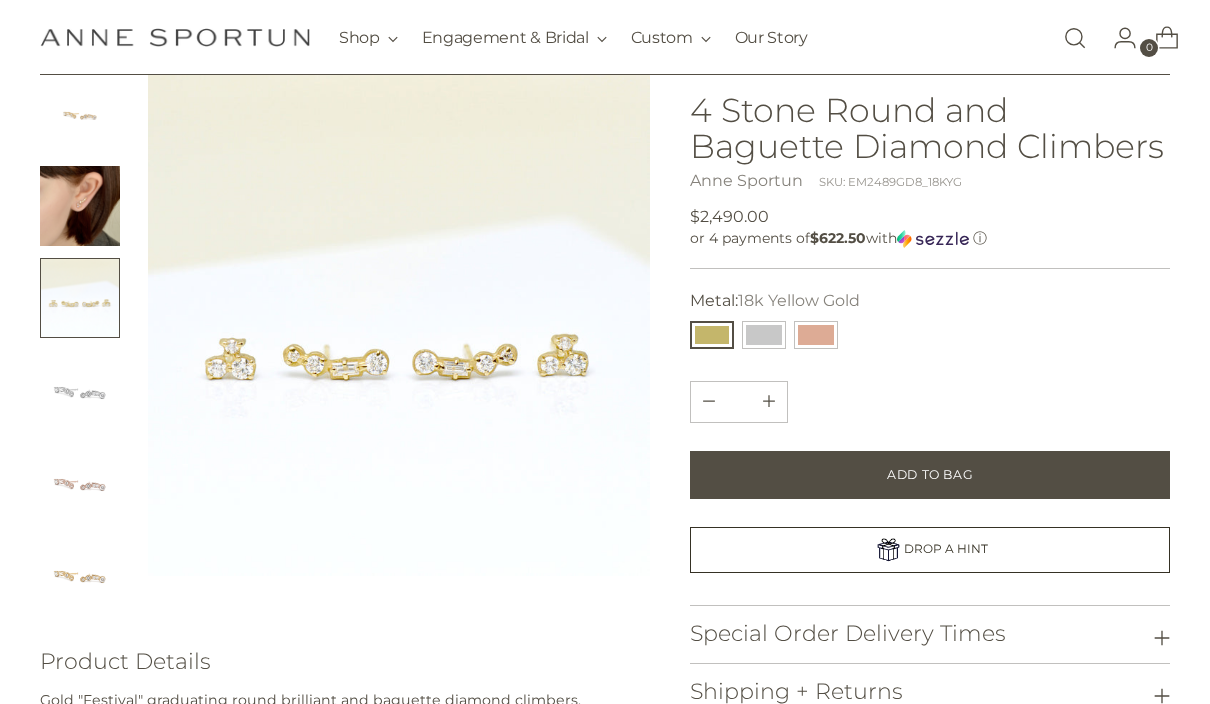 click at bounding box center [816, 335] 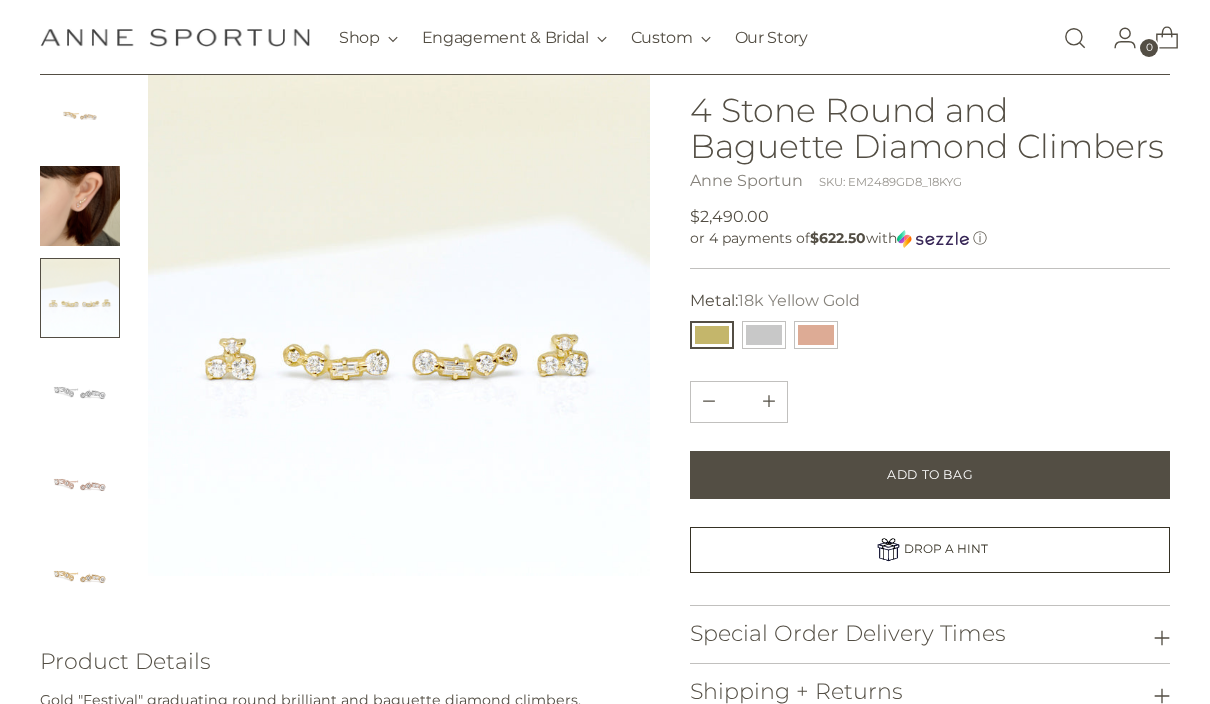 type 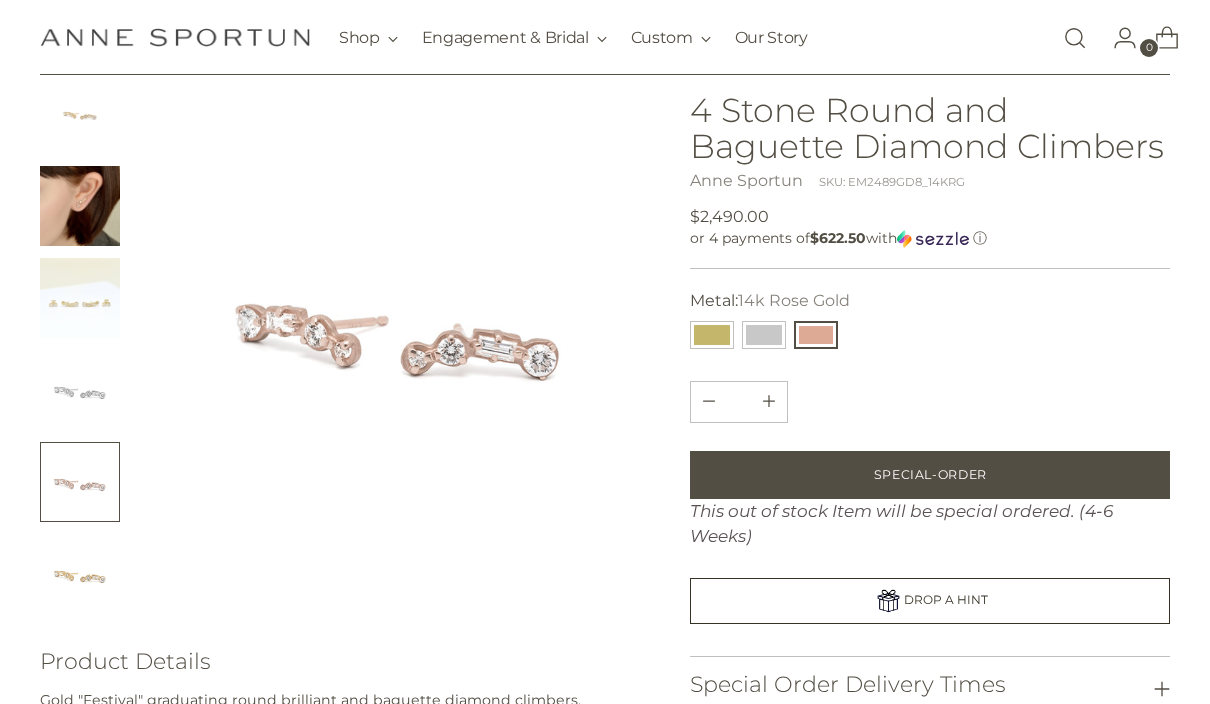 click at bounding box center (764, 335) 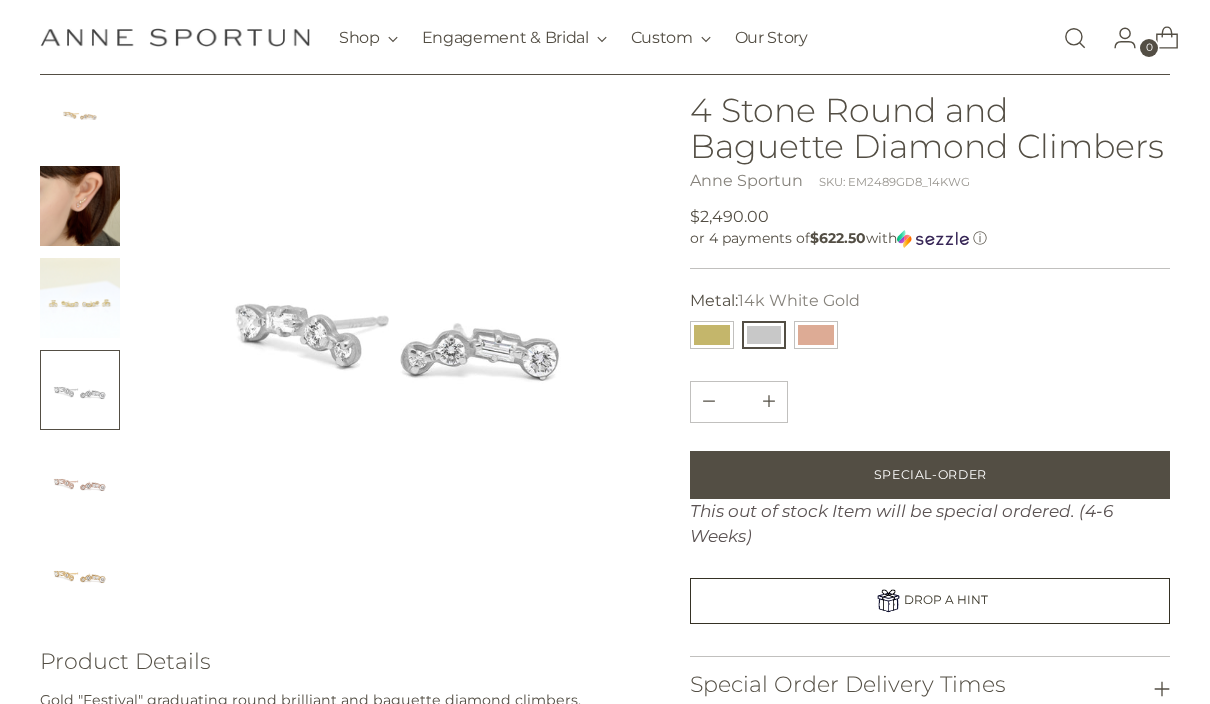 click at bounding box center [712, 335] 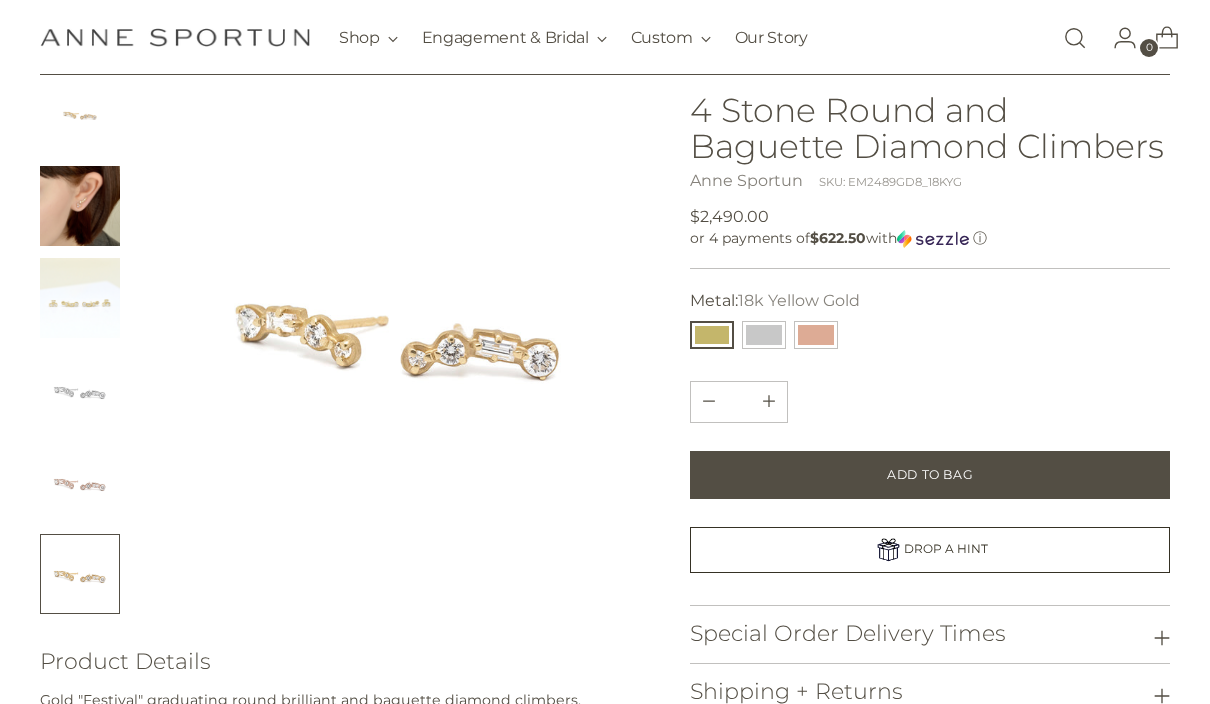 click at bounding box center [816, 335] 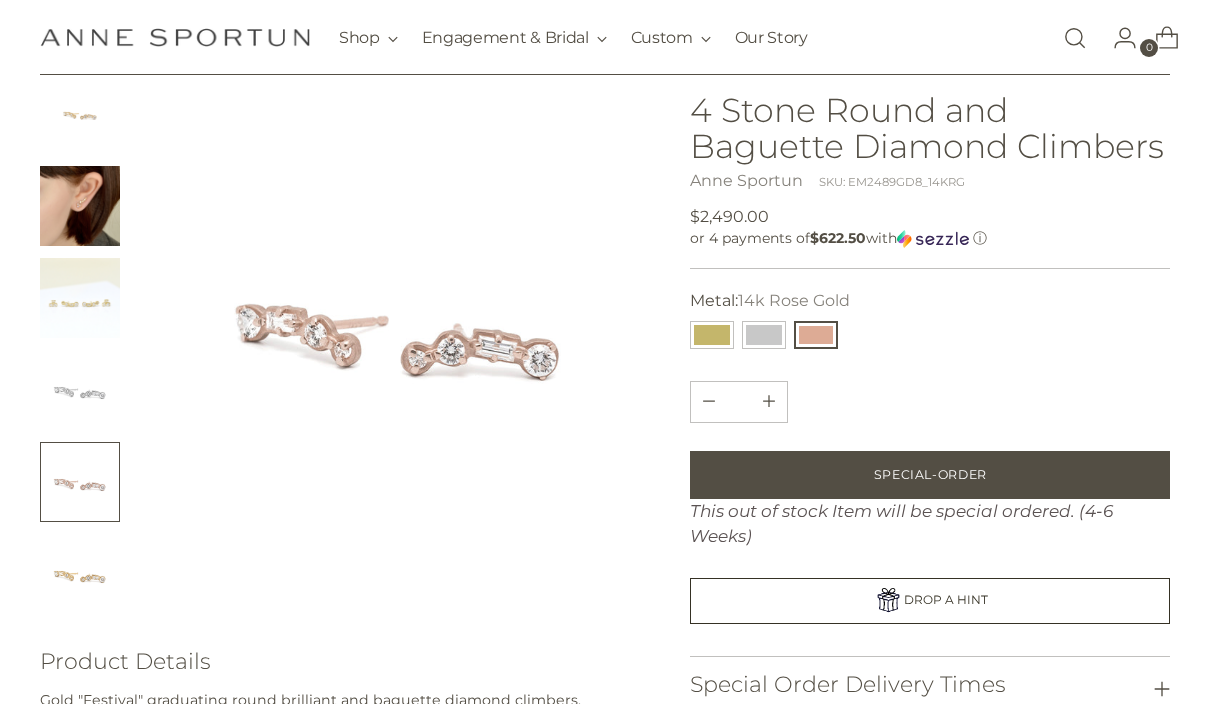 click at bounding box center [80, 574] 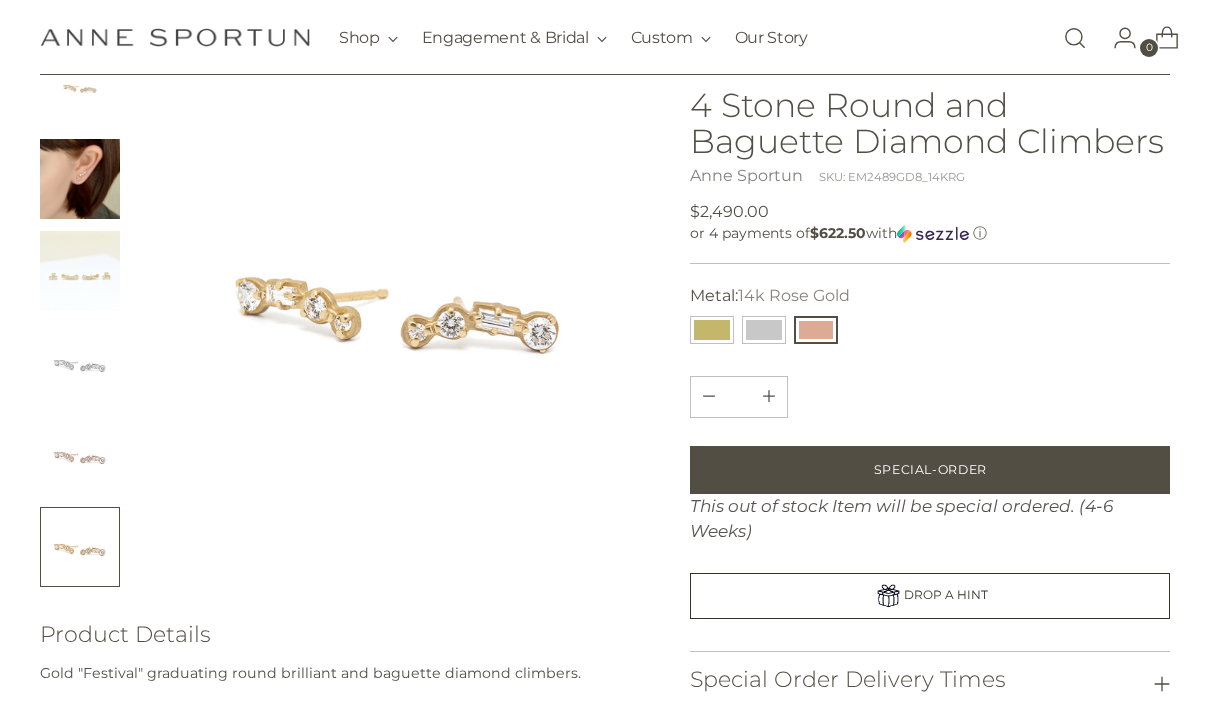 scroll, scrollTop: 138, scrollLeft: 0, axis: vertical 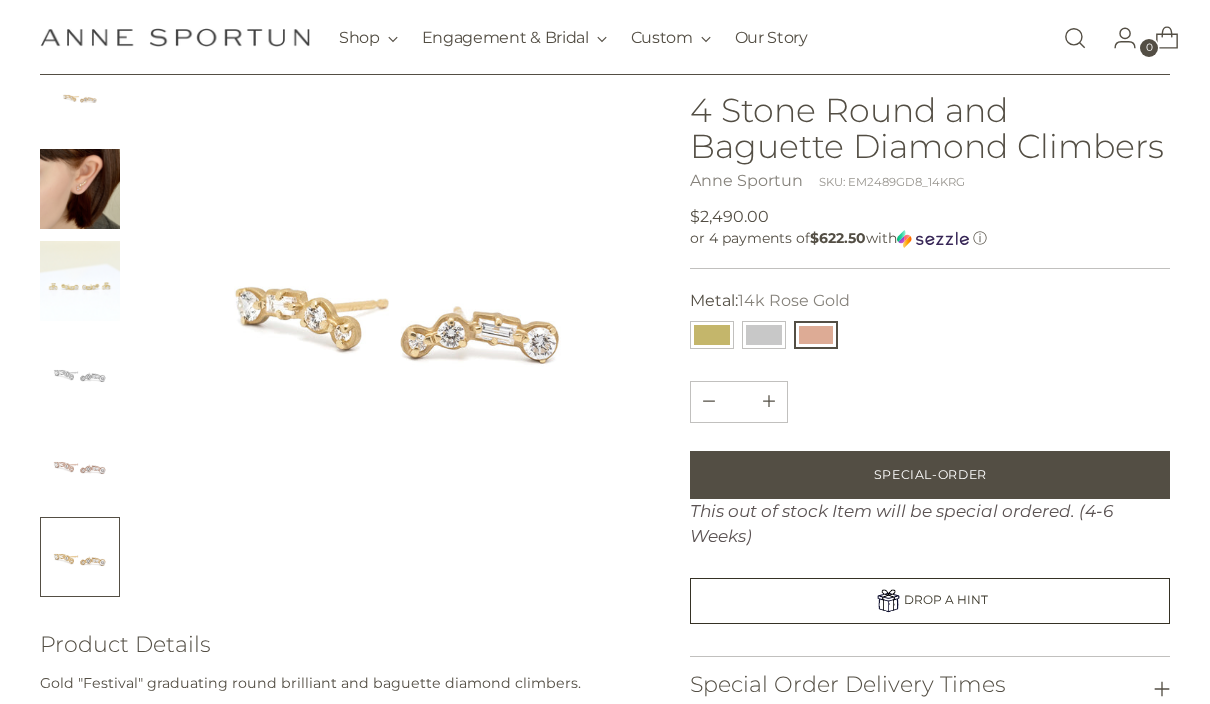 click at bounding box center (80, 281) 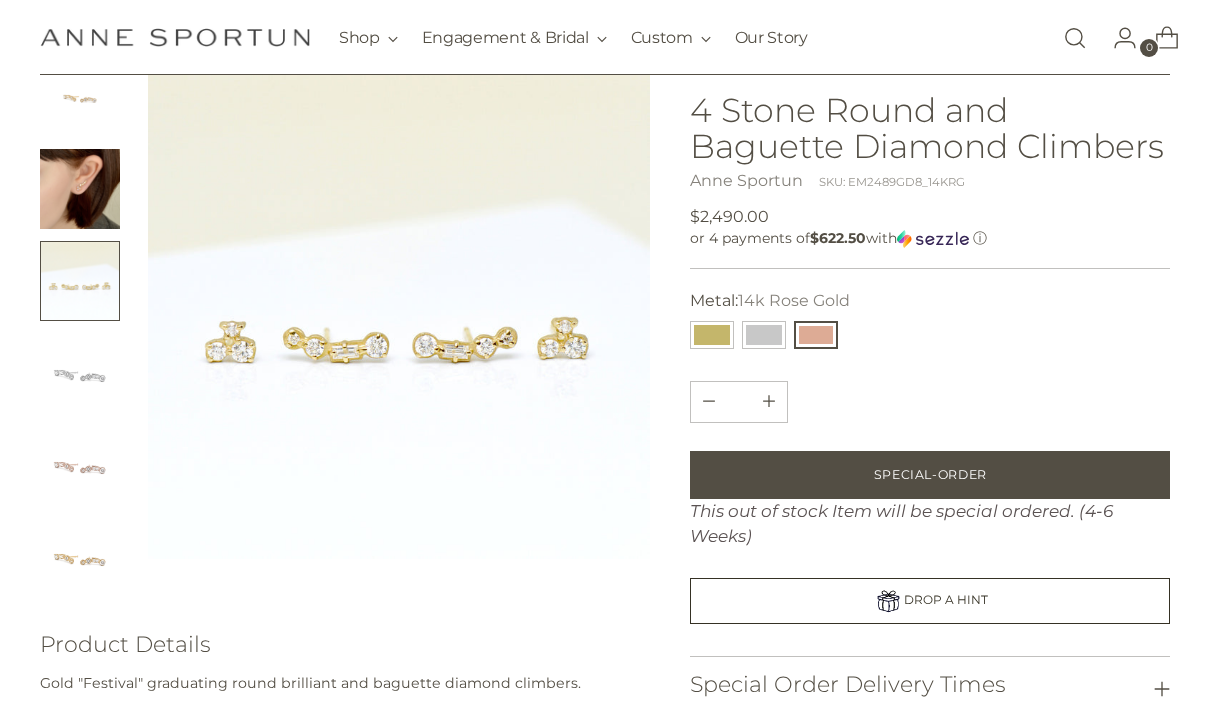 click at bounding box center (80, 189) 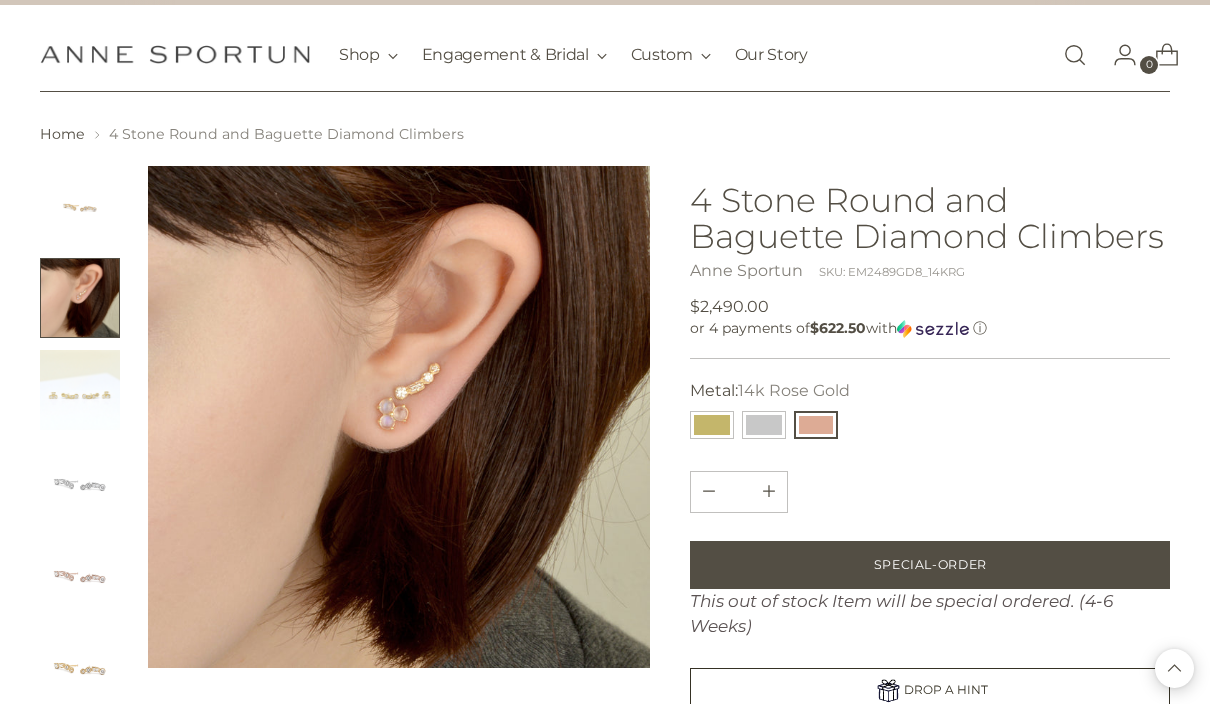 scroll, scrollTop: 0, scrollLeft: 0, axis: both 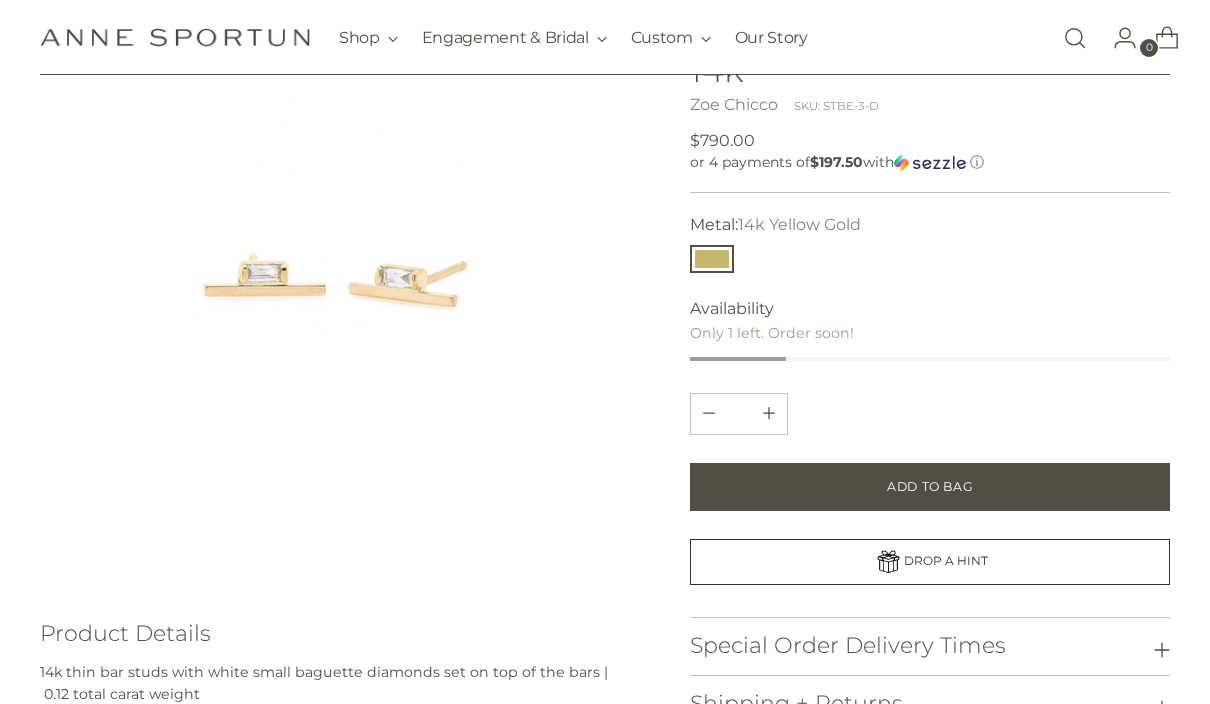 click at bounding box center [345, 281] 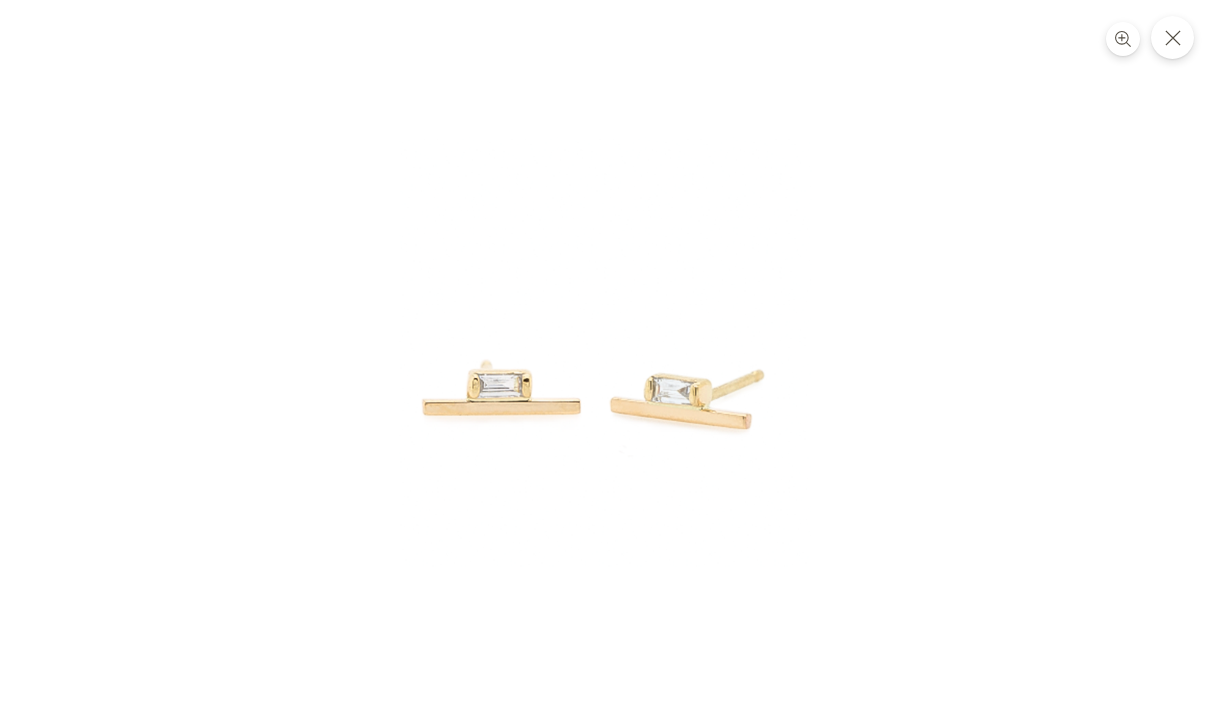 click 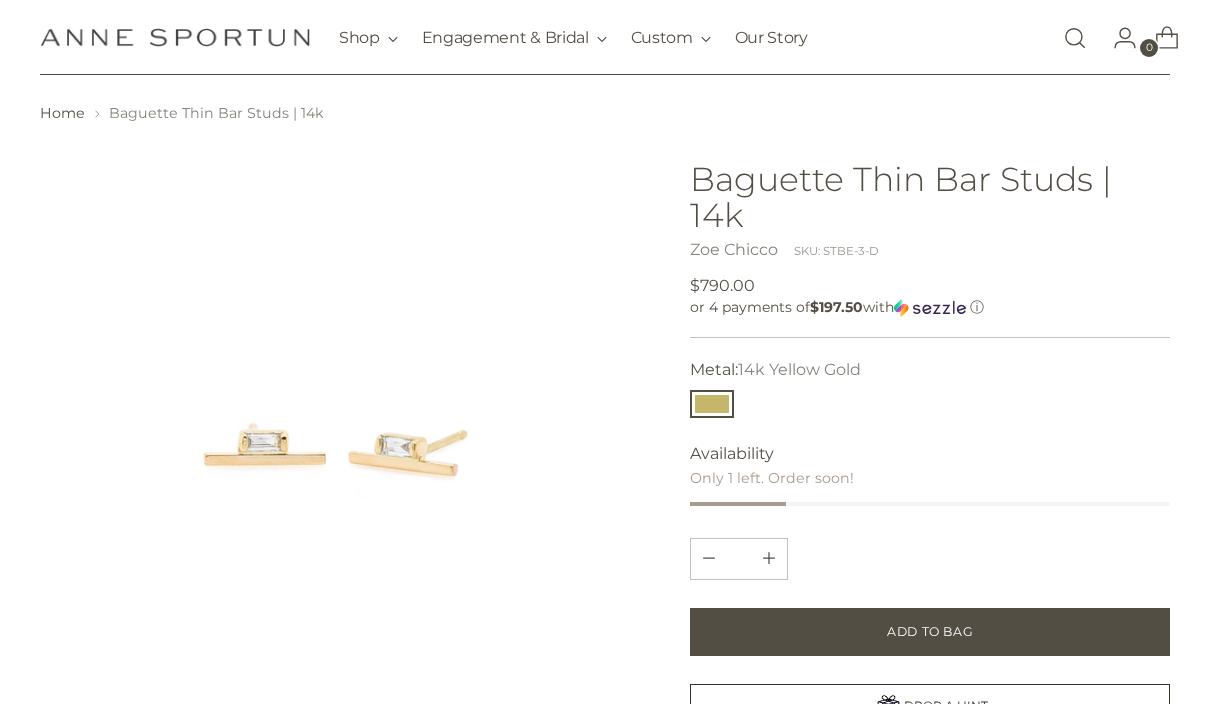scroll, scrollTop: 0, scrollLeft: 0, axis: both 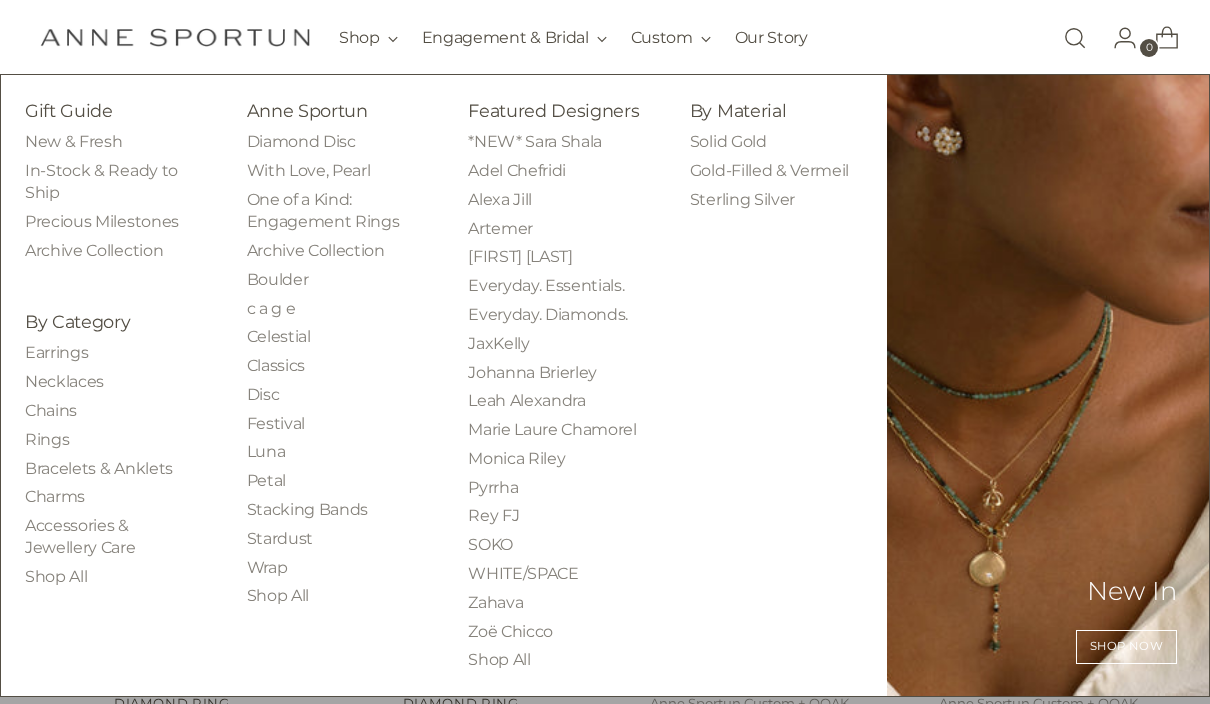 click on "Anne Sportun" at bounding box center [307, 110] 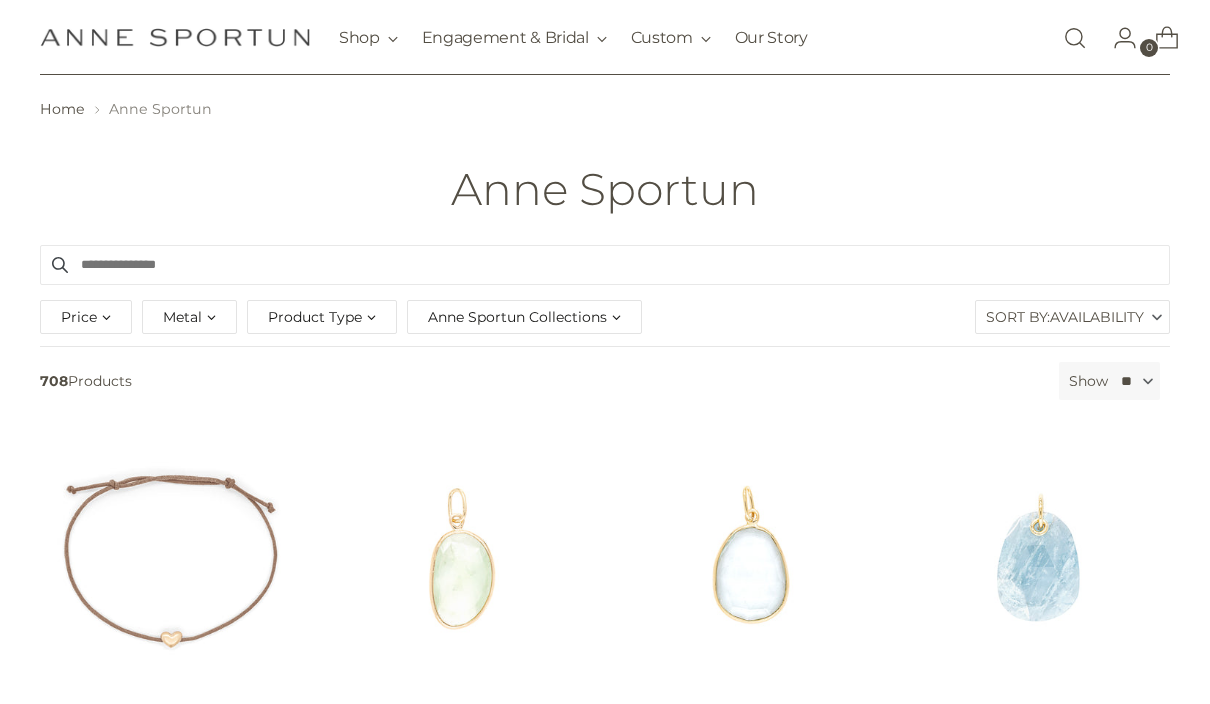 scroll, scrollTop: 55, scrollLeft: 0, axis: vertical 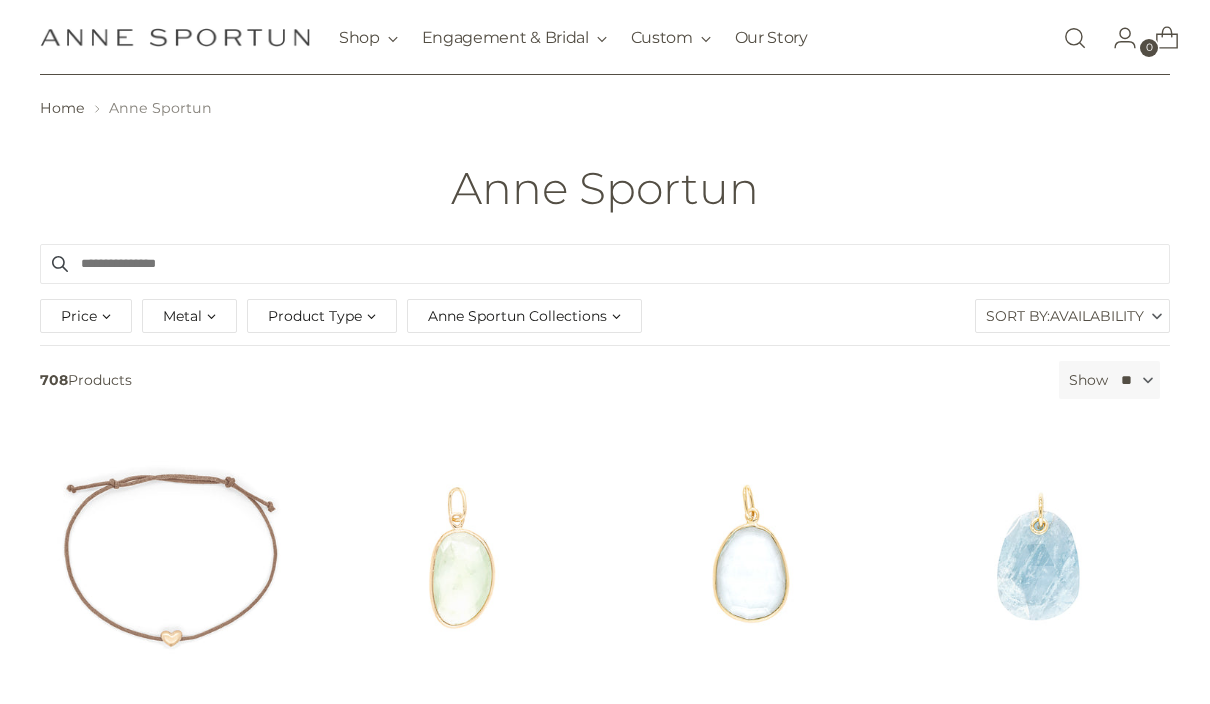 click on "Product Type" at bounding box center (322, 316) 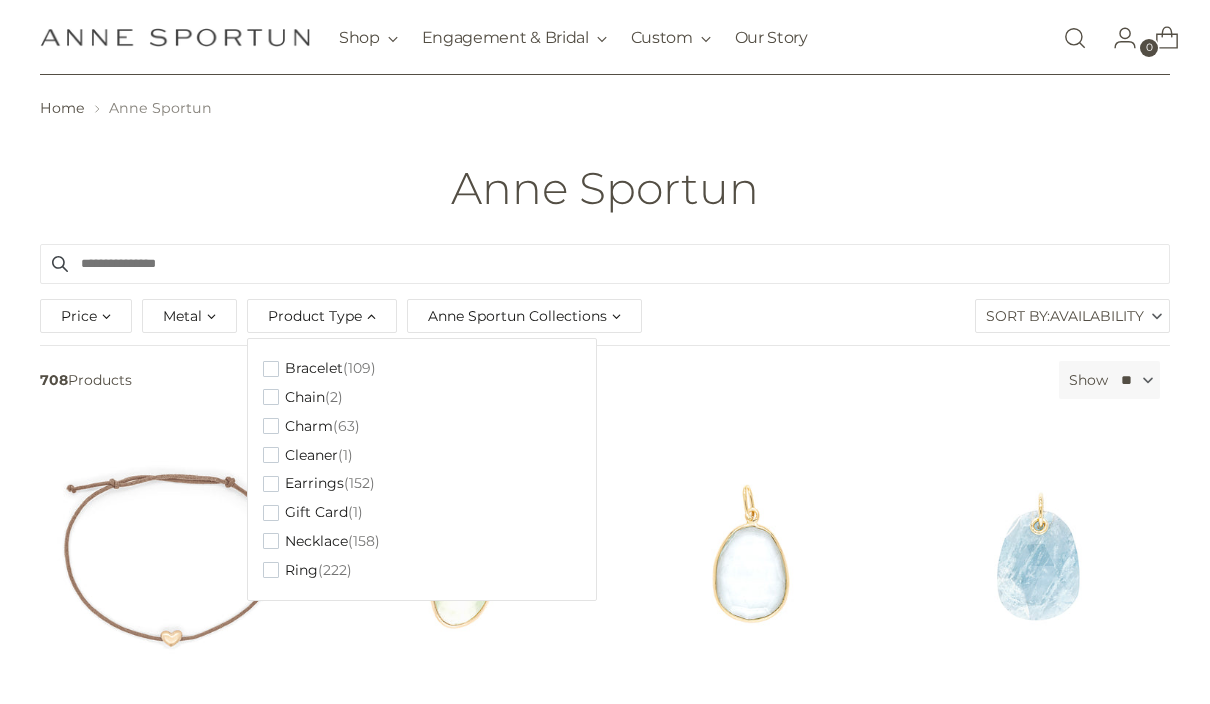 click on "Earrings
(152)" at bounding box center (319, 483) 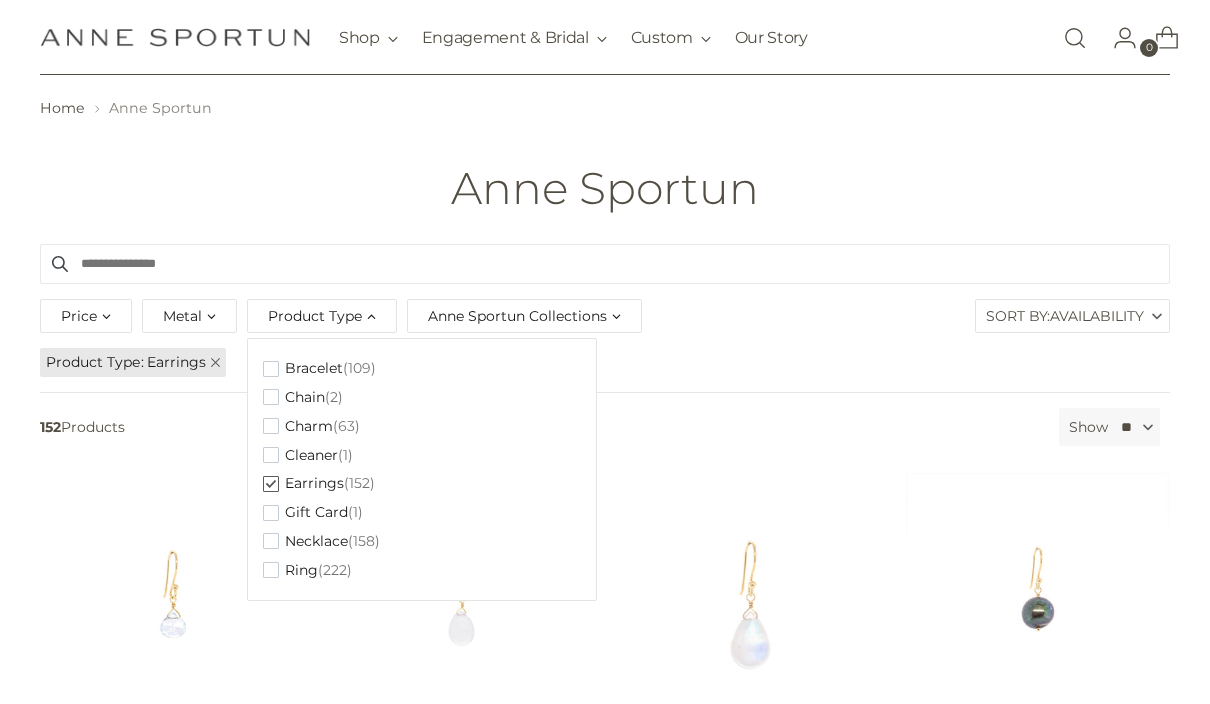 click on "Price
**
-
*****
Metal
14k & 18k Yellow Gold
(4)
14k Rose Gold
(35)
14k White Gold
(126)
14k Yellow Gold
(2)
18k Yellow Gold
(134)
Platinum
(1)" at bounding box center [605, 319] 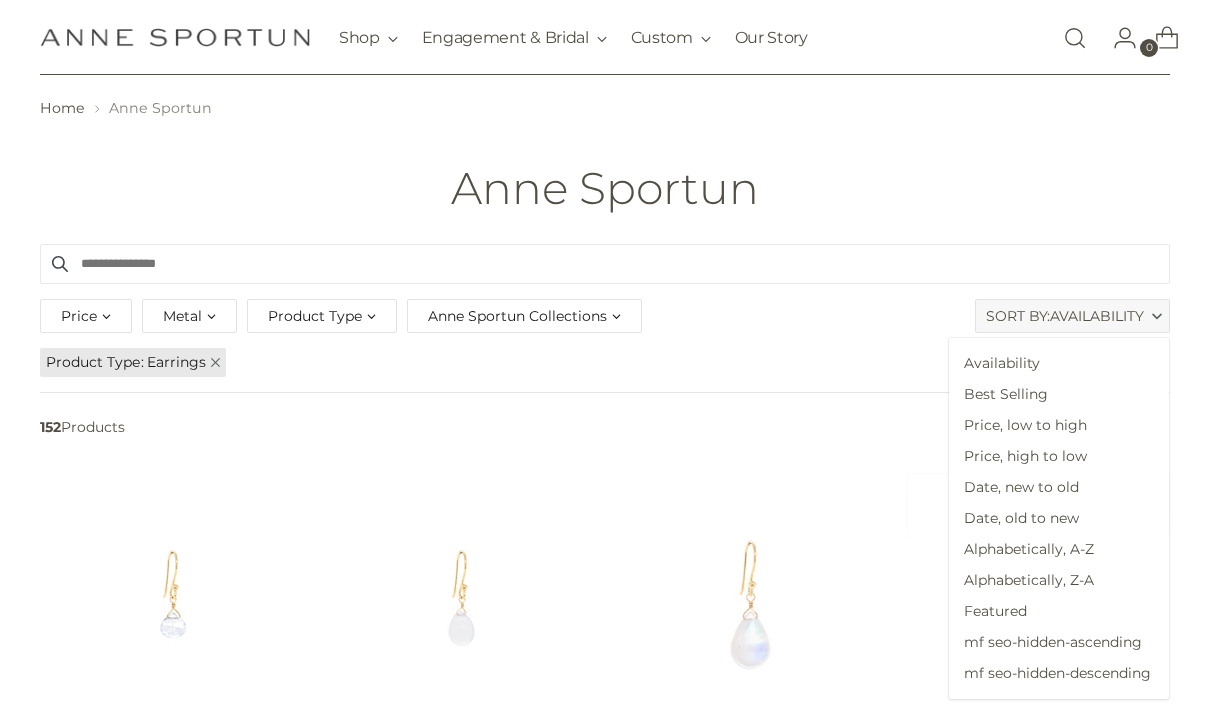 click on "Price, high to low" at bounding box center [1059, 456] 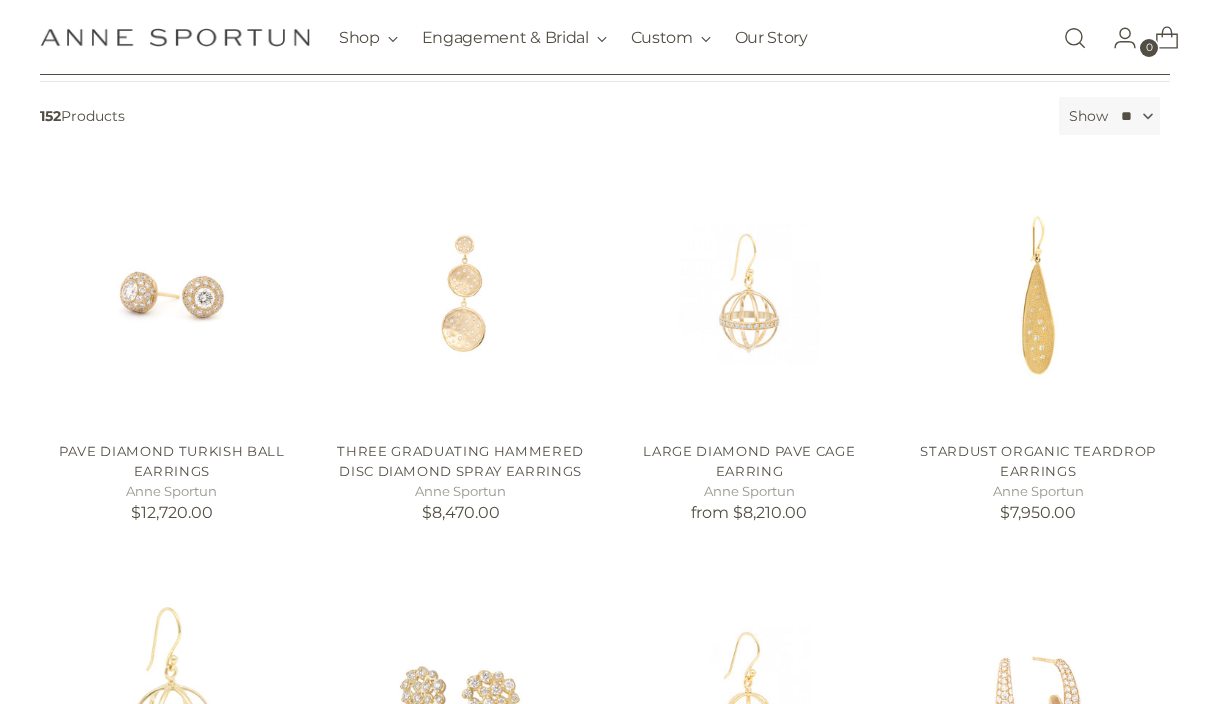 scroll, scrollTop: 366, scrollLeft: 0, axis: vertical 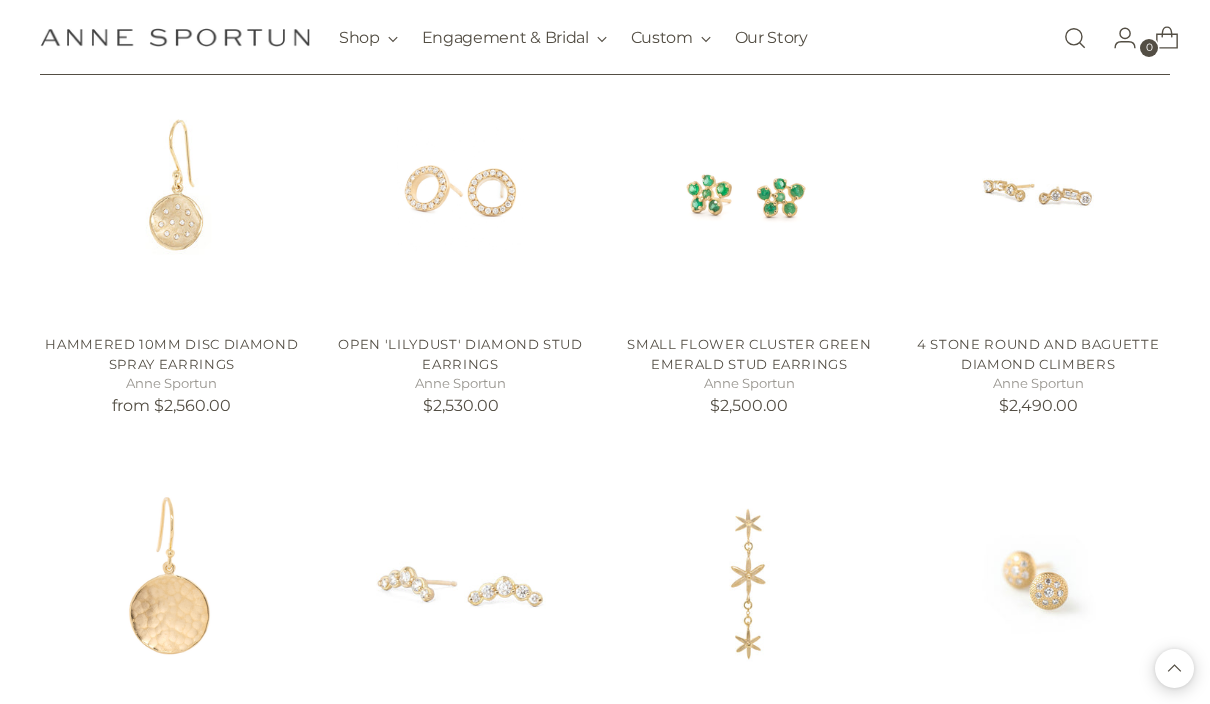 click at bounding box center [461, 582] 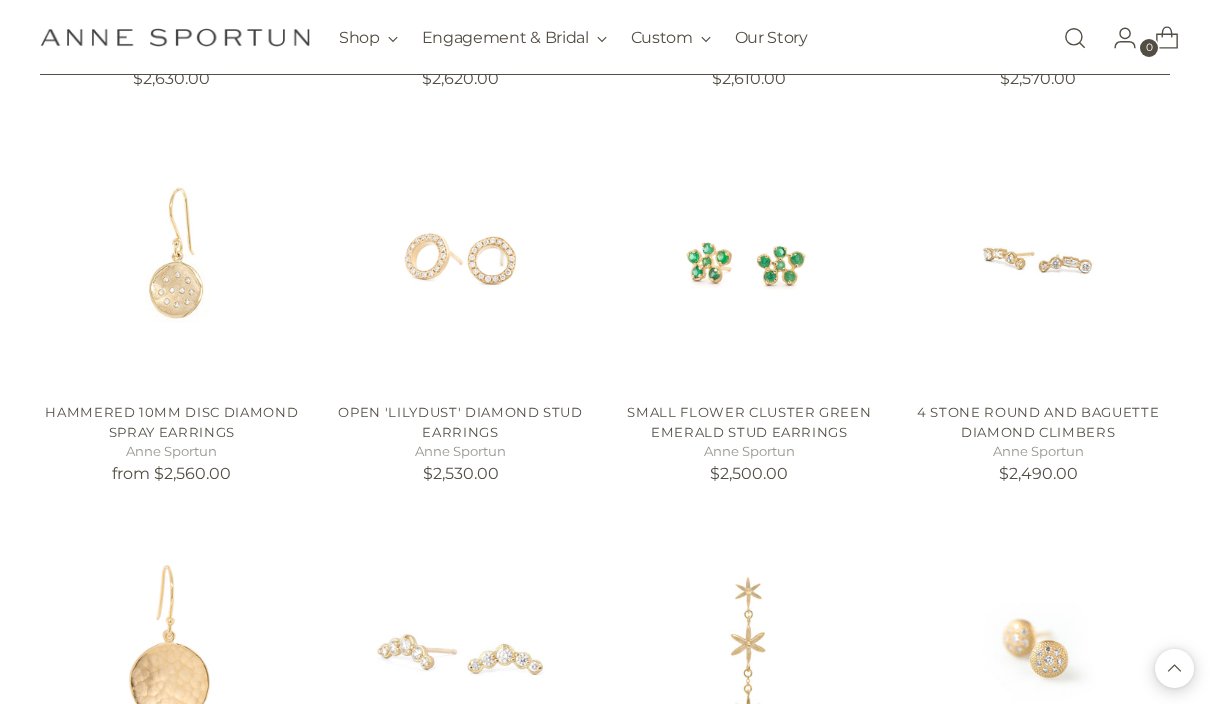 scroll, scrollTop: 5559, scrollLeft: 0, axis: vertical 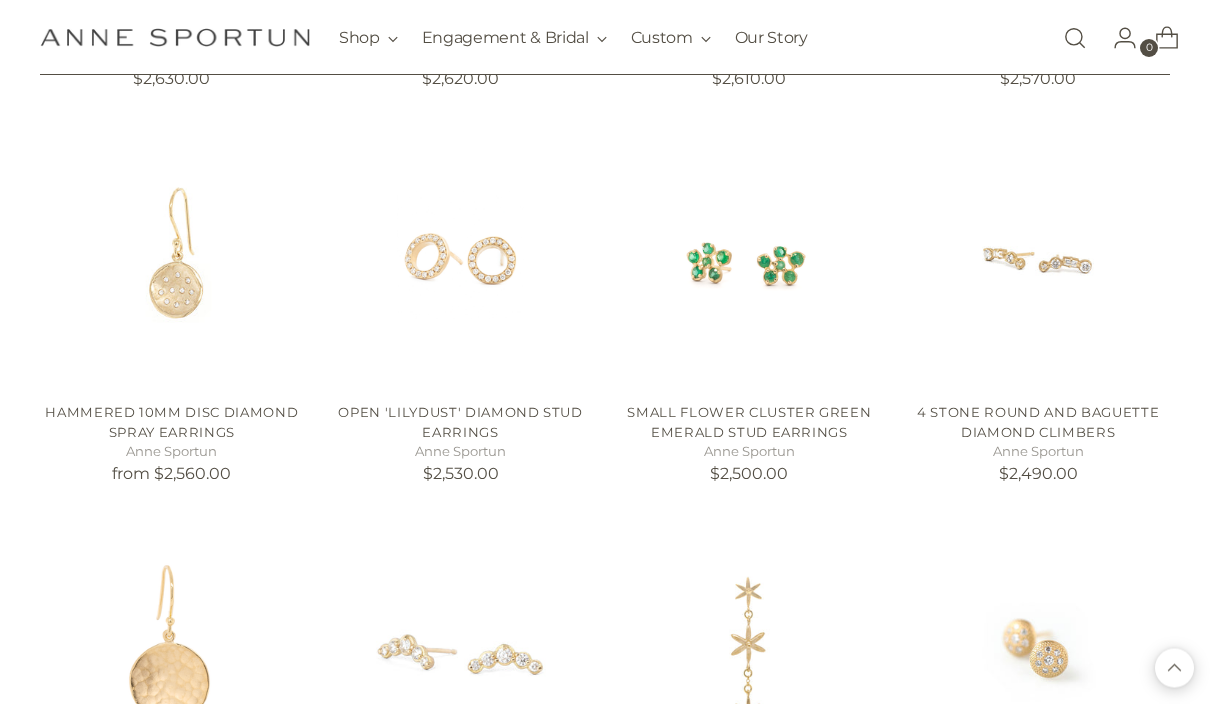 click at bounding box center (1038, 256) 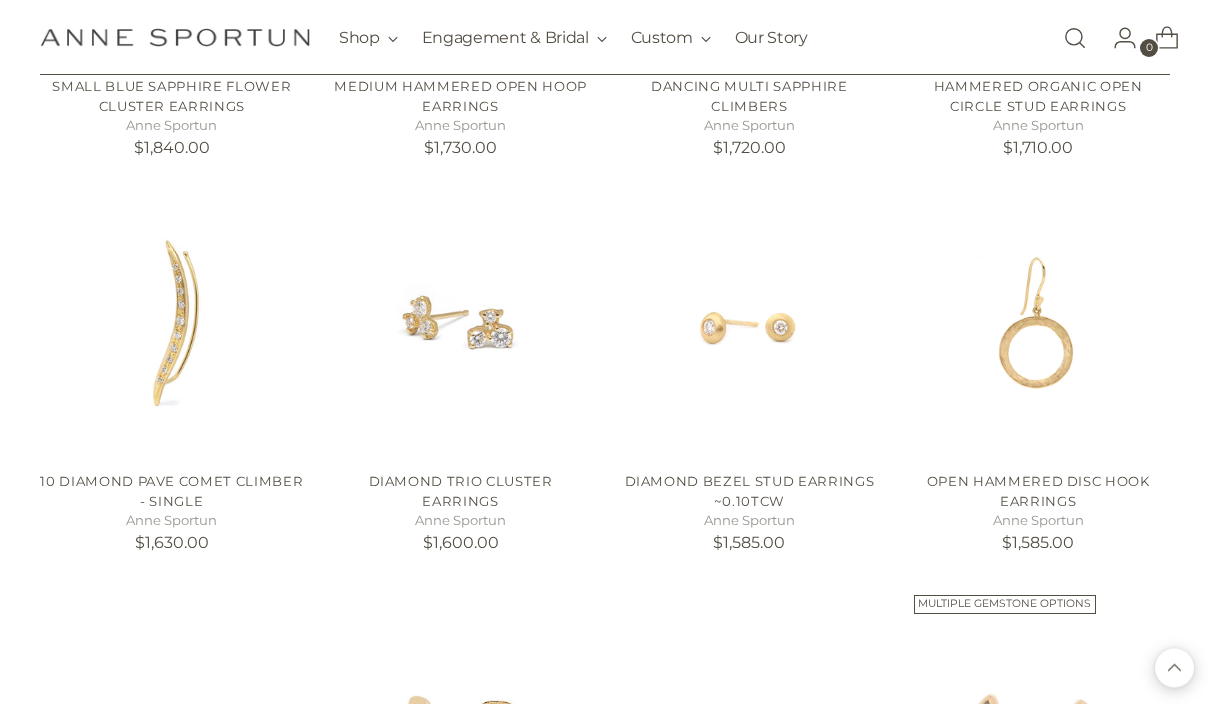 scroll, scrollTop: 7467, scrollLeft: 0, axis: vertical 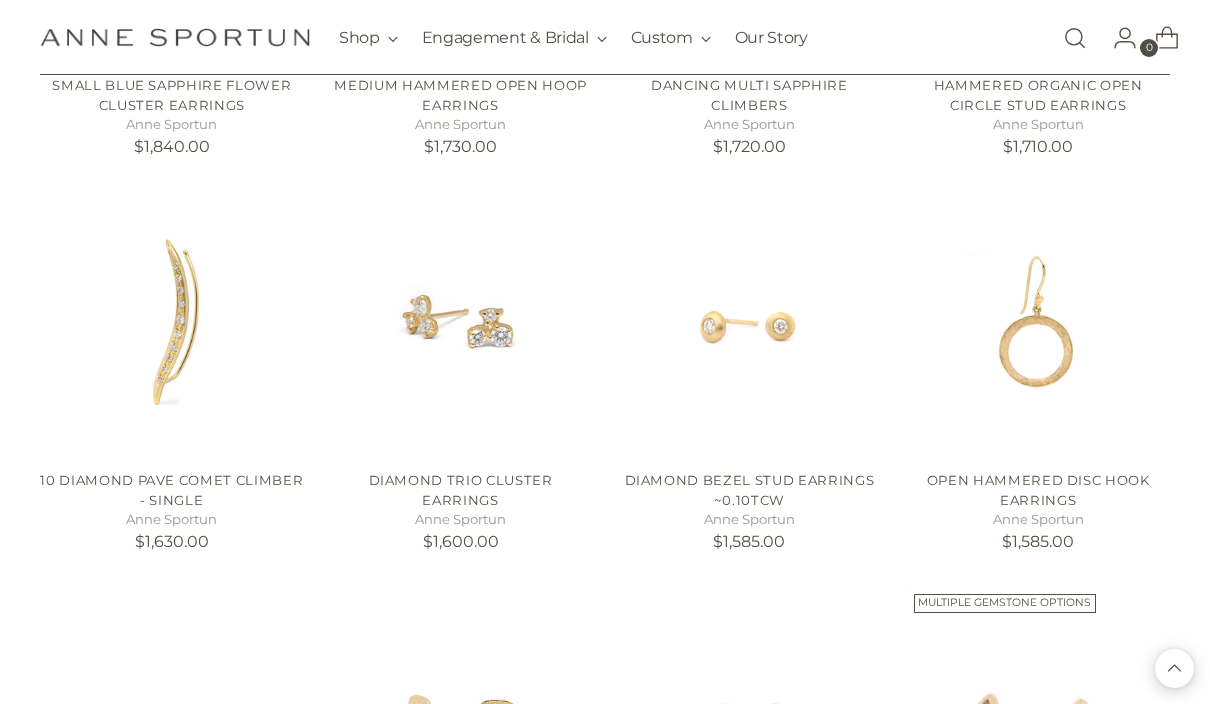 click at bounding box center (461, 323) 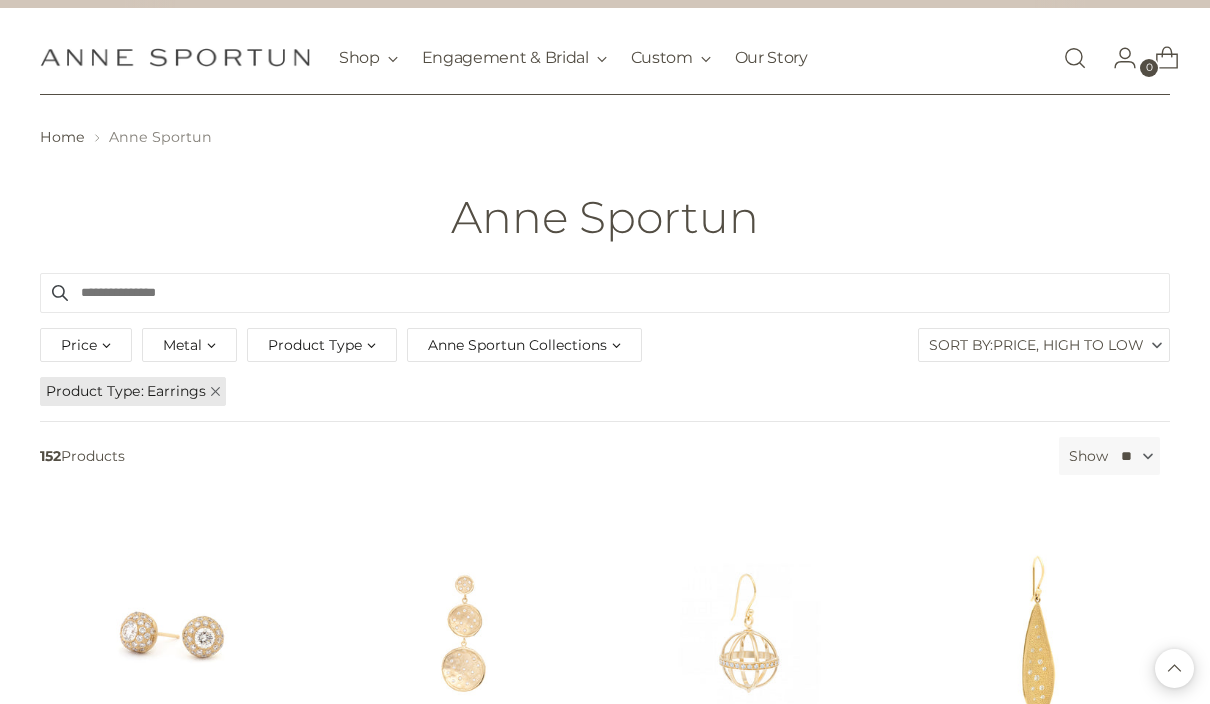 scroll, scrollTop: 0, scrollLeft: 0, axis: both 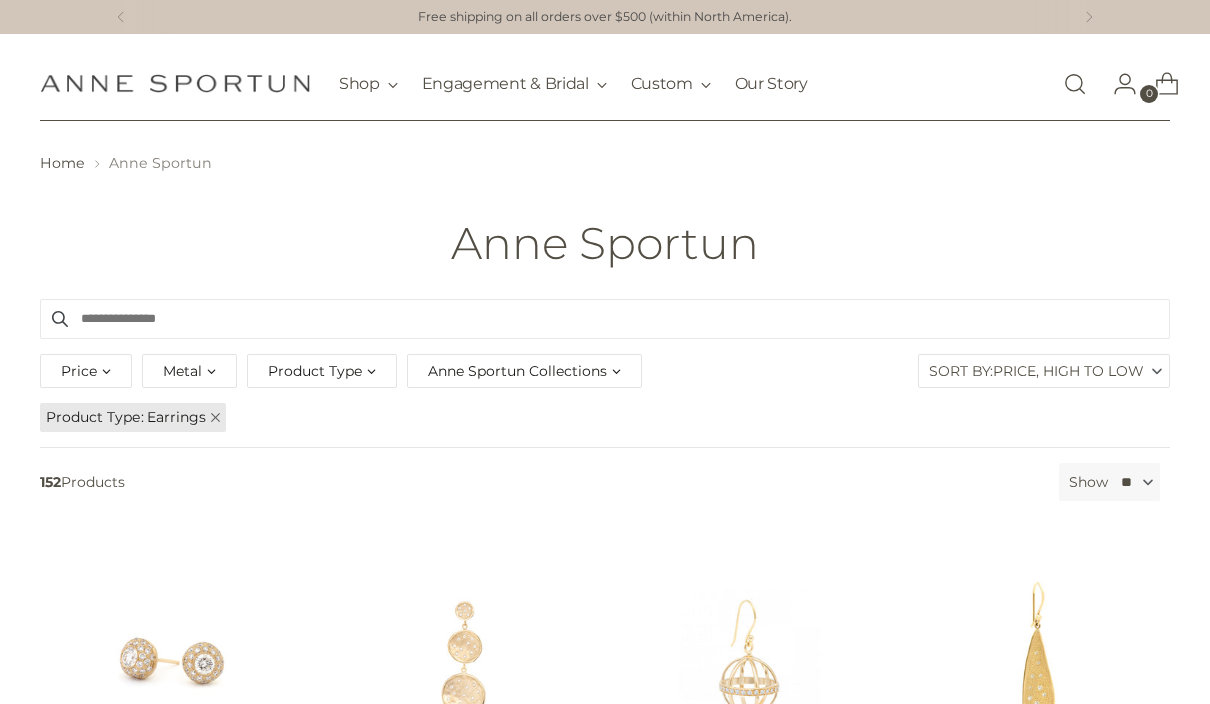 click on "Metal" at bounding box center [189, 371] 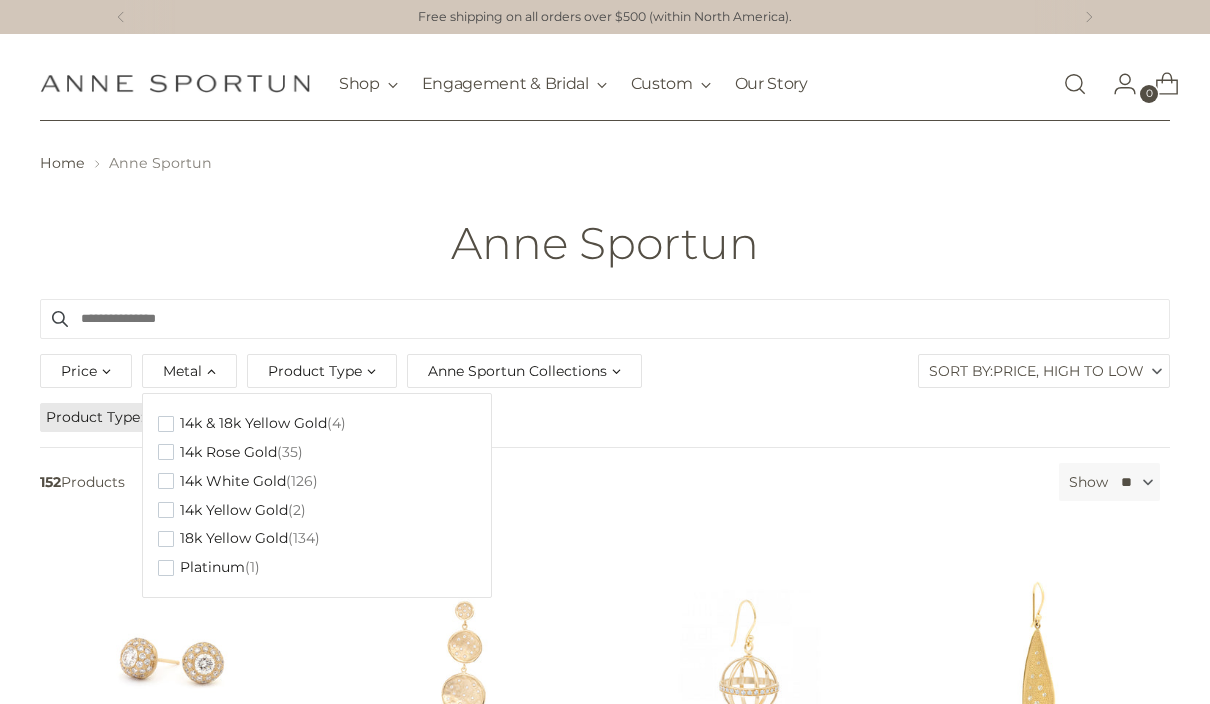 click on "14k Rose Gold" at bounding box center [228, 452] 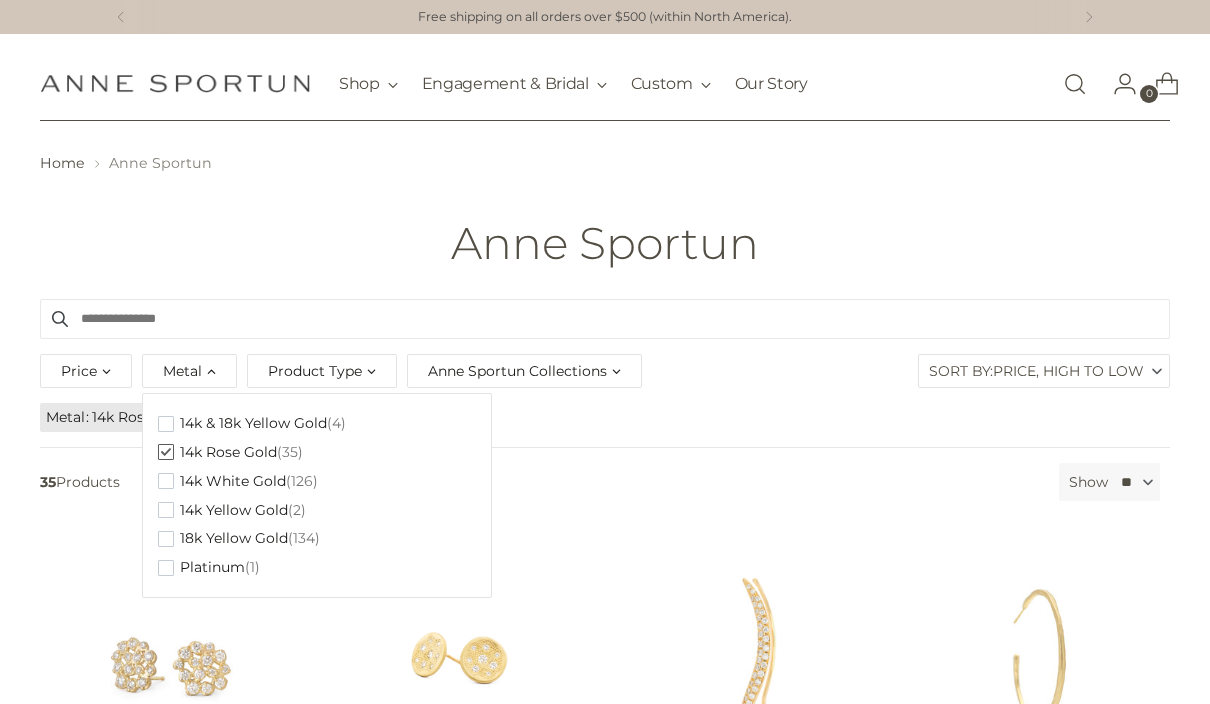 click on "Price
***
-
****
Metal
Clear
14k & 18k Yellow Gold
(4)
14k Rose Gold
(35)
14k White Gold
(126)
14k Yellow Gold
(2)
18k Yellow Gold
(134)
Platinum
(1)
Clear (5)" at bounding box center (605, 374) 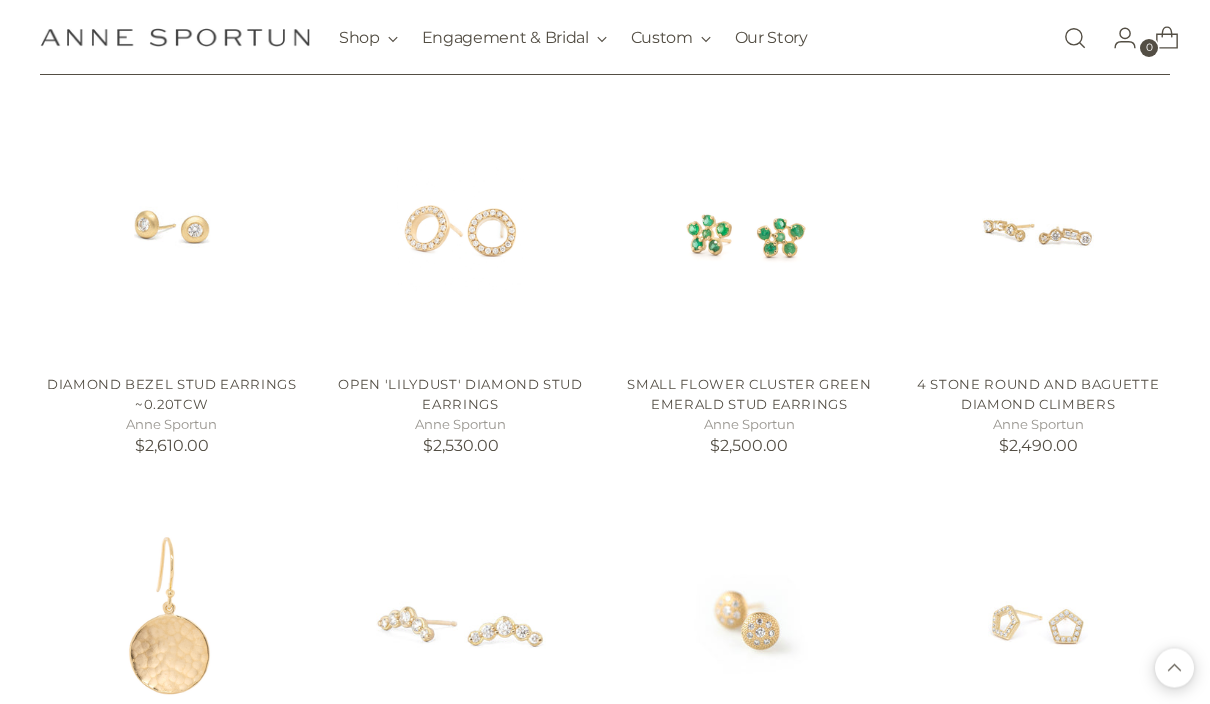 scroll, scrollTop: 1223, scrollLeft: 0, axis: vertical 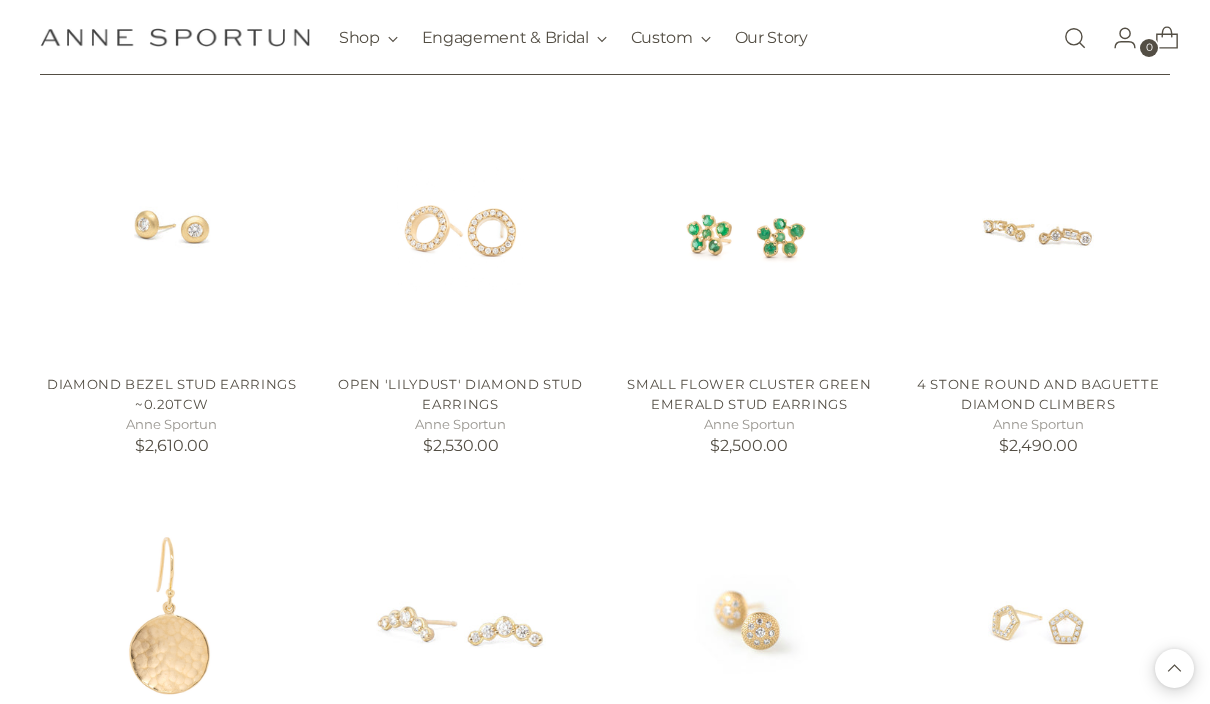 click at bounding box center [1038, 227] 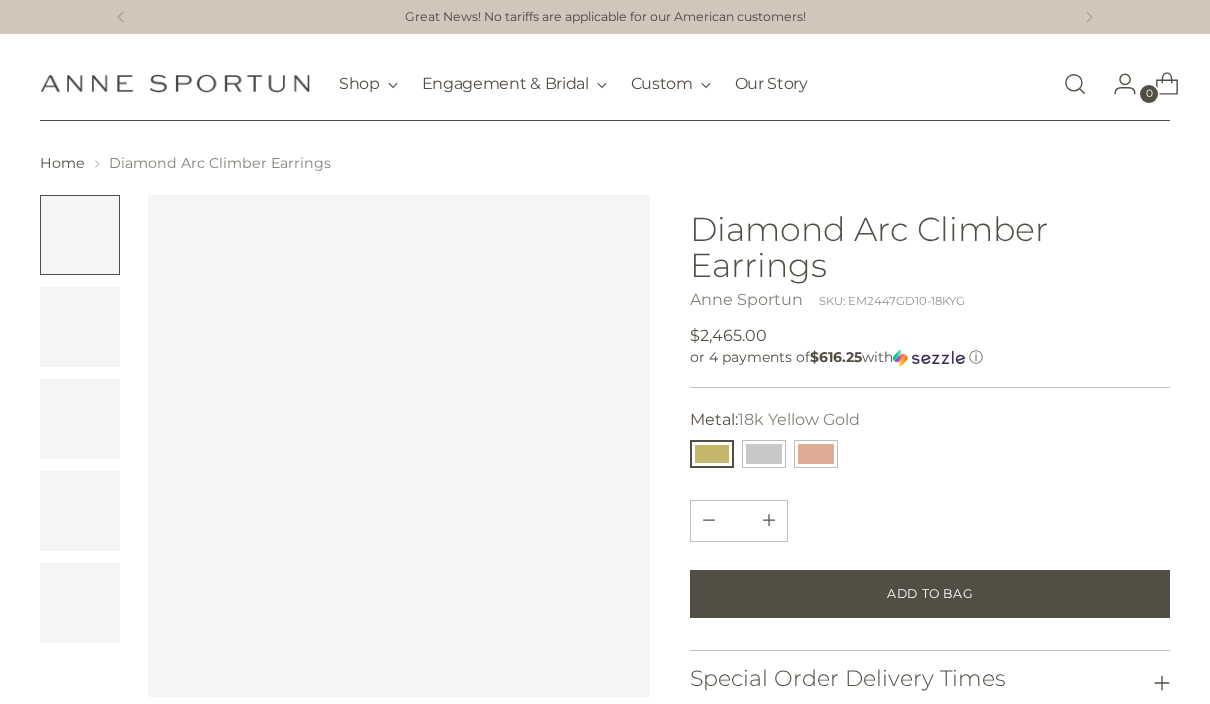 scroll, scrollTop: 0, scrollLeft: 0, axis: both 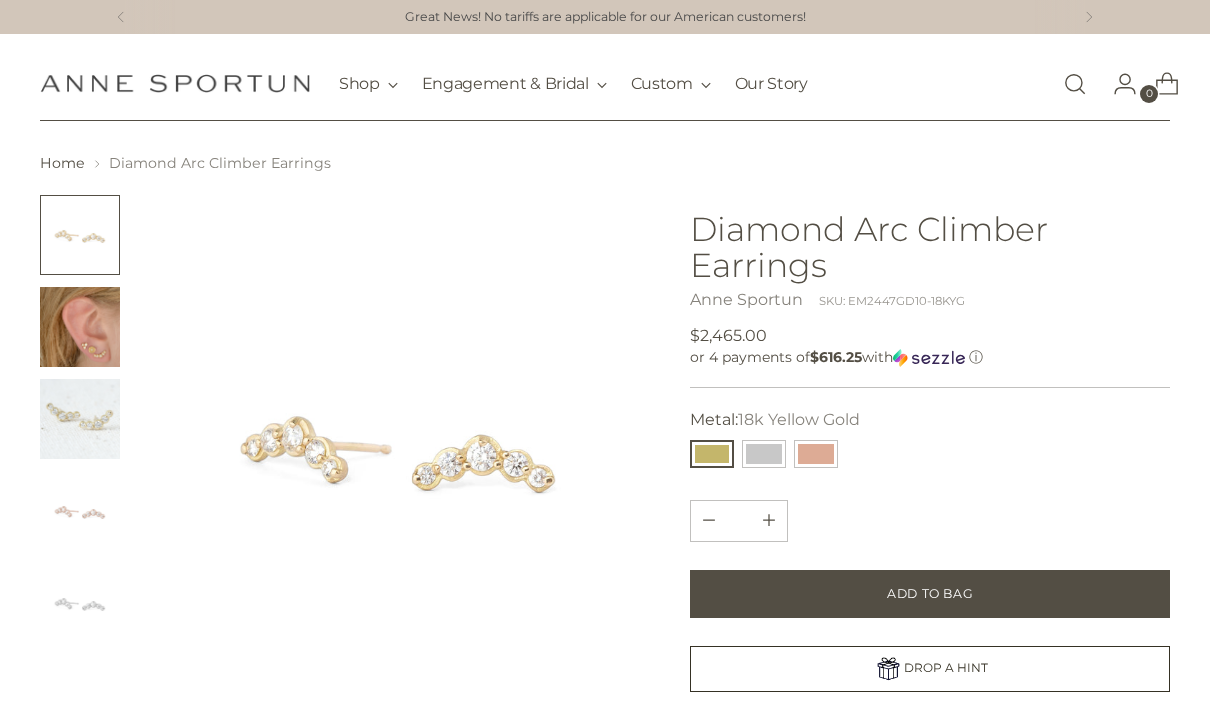 click at bounding box center (80, 327) 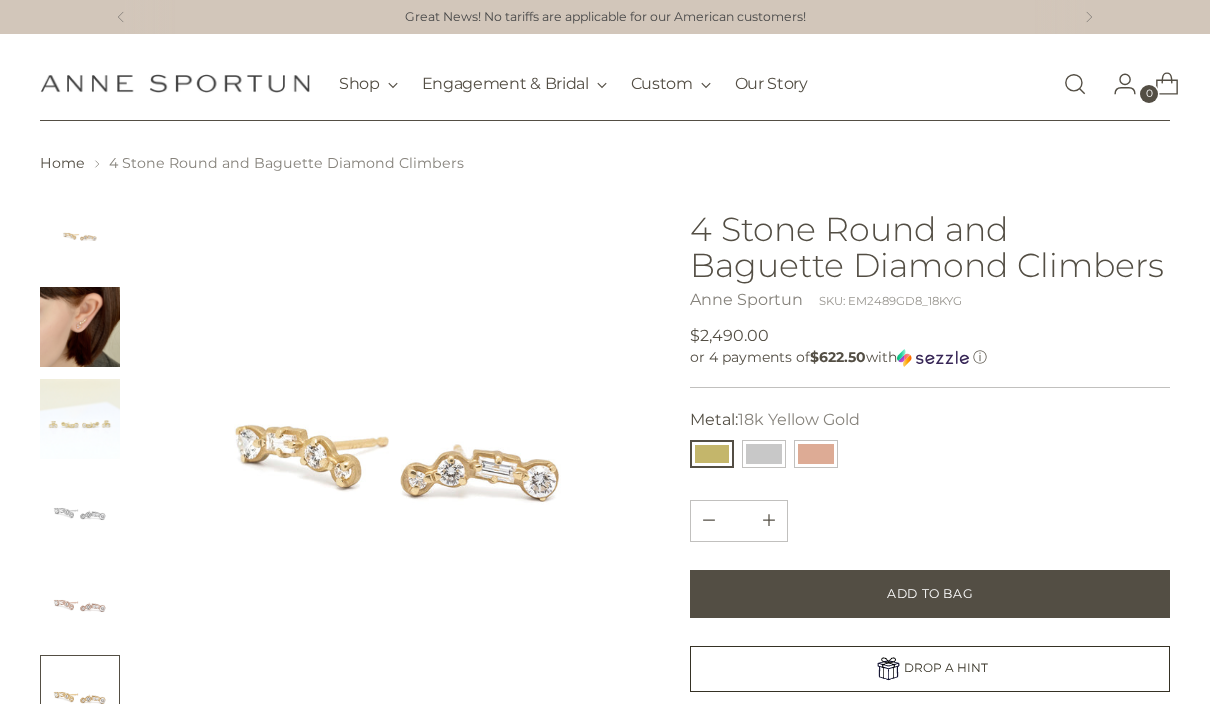 scroll, scrollTop: 0, scrollLeft: 0, axis: both 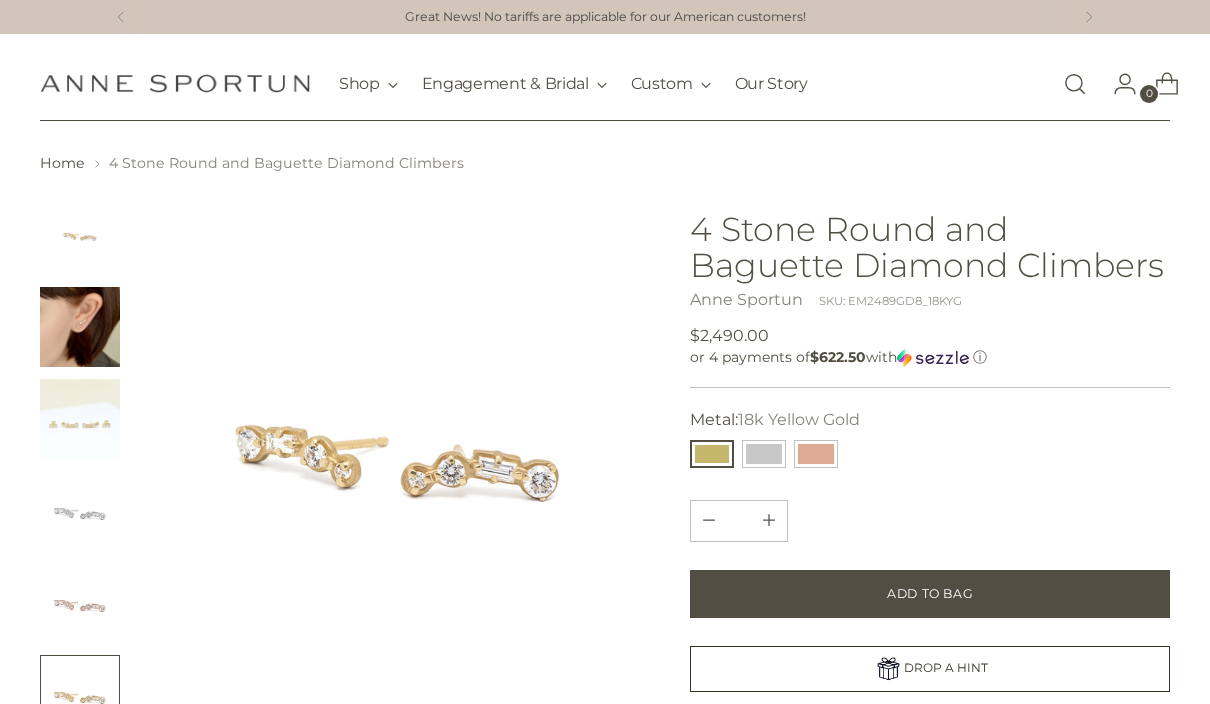 click at bounding box center (80, 327) 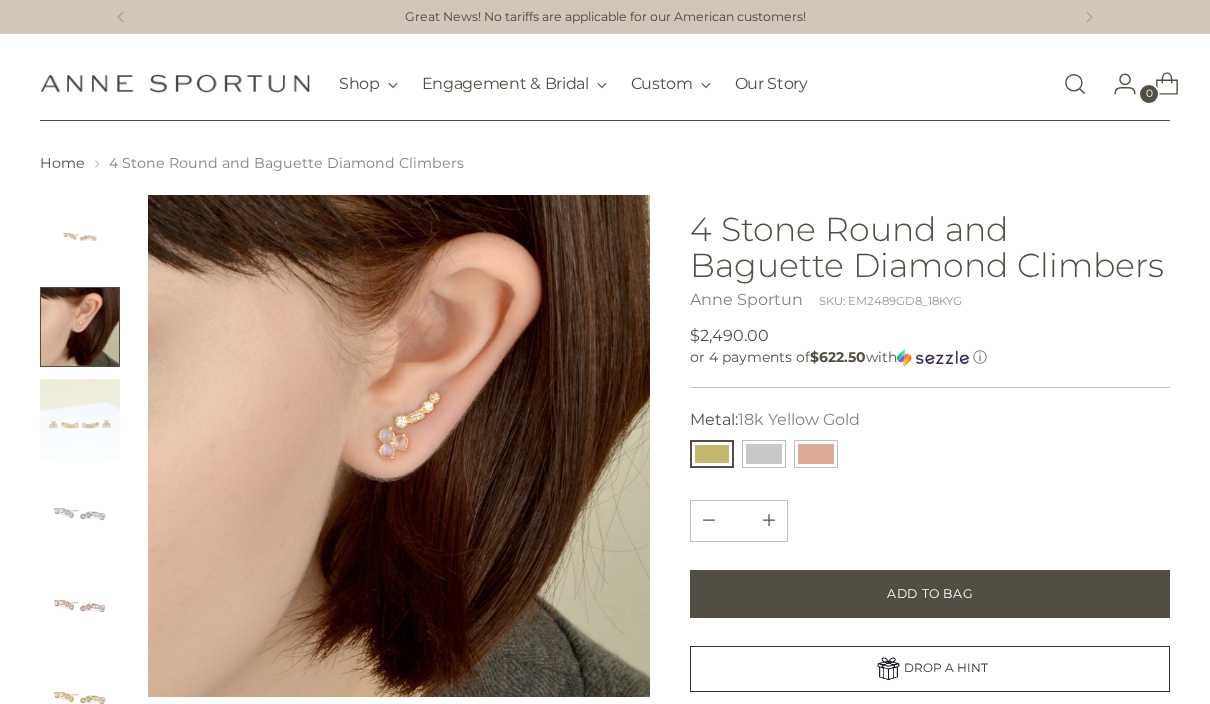 click at bounding box center [80, 419] 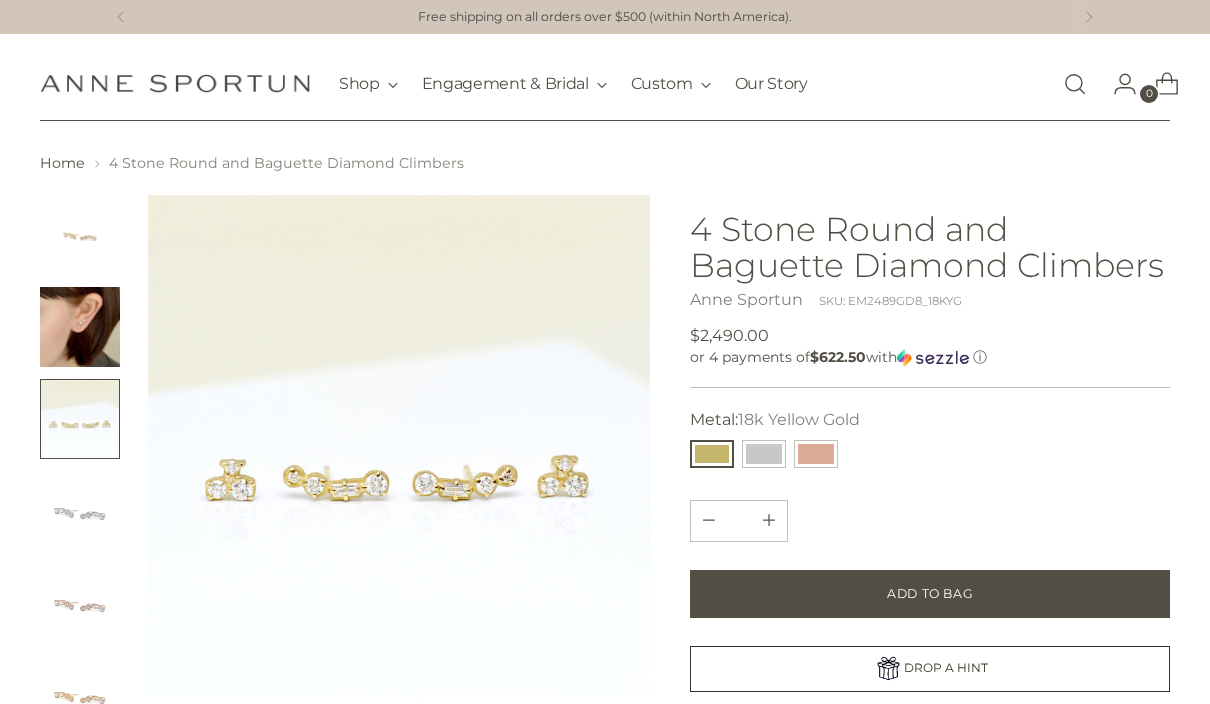 click at bounding box center [816, 454] 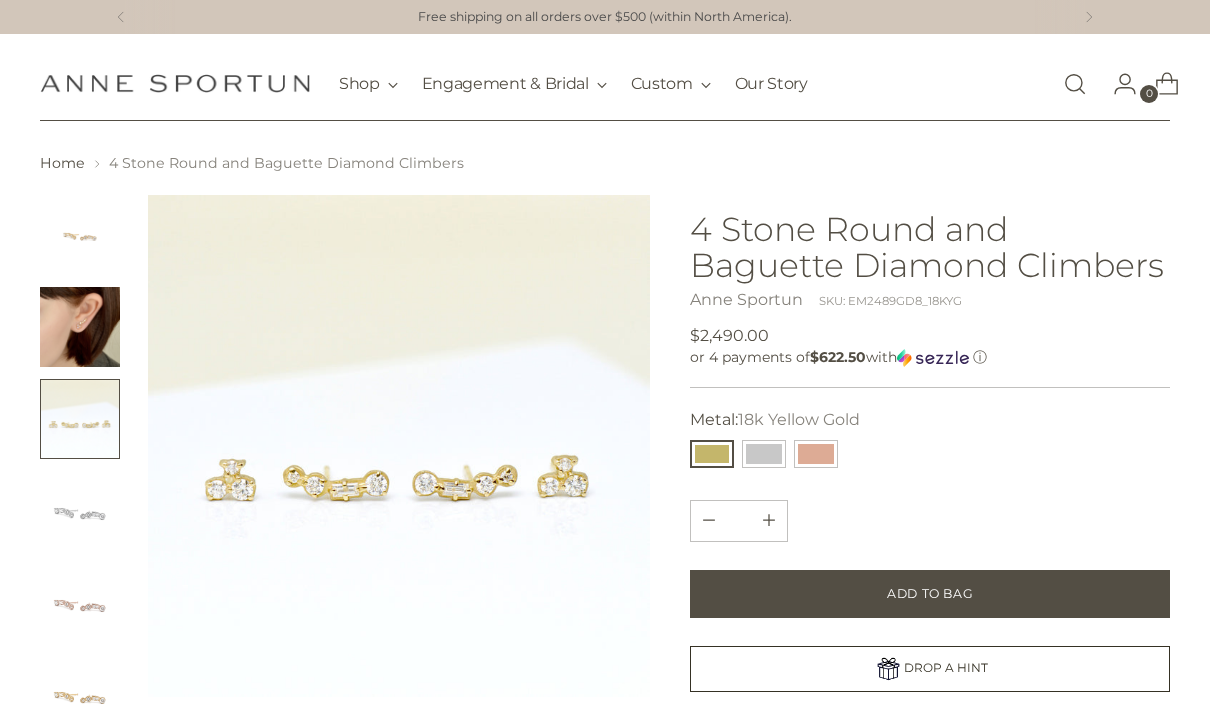 type 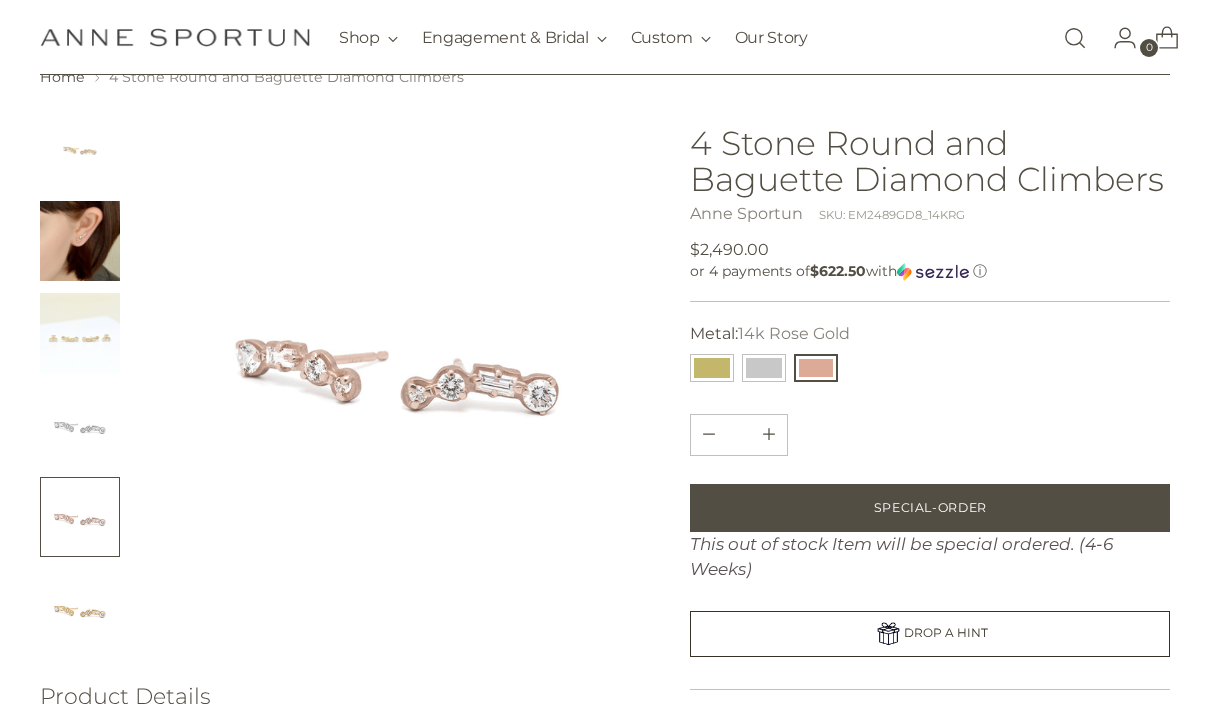 scroll, scrollTop: 35, scrollLeft: 0, axis: vertical 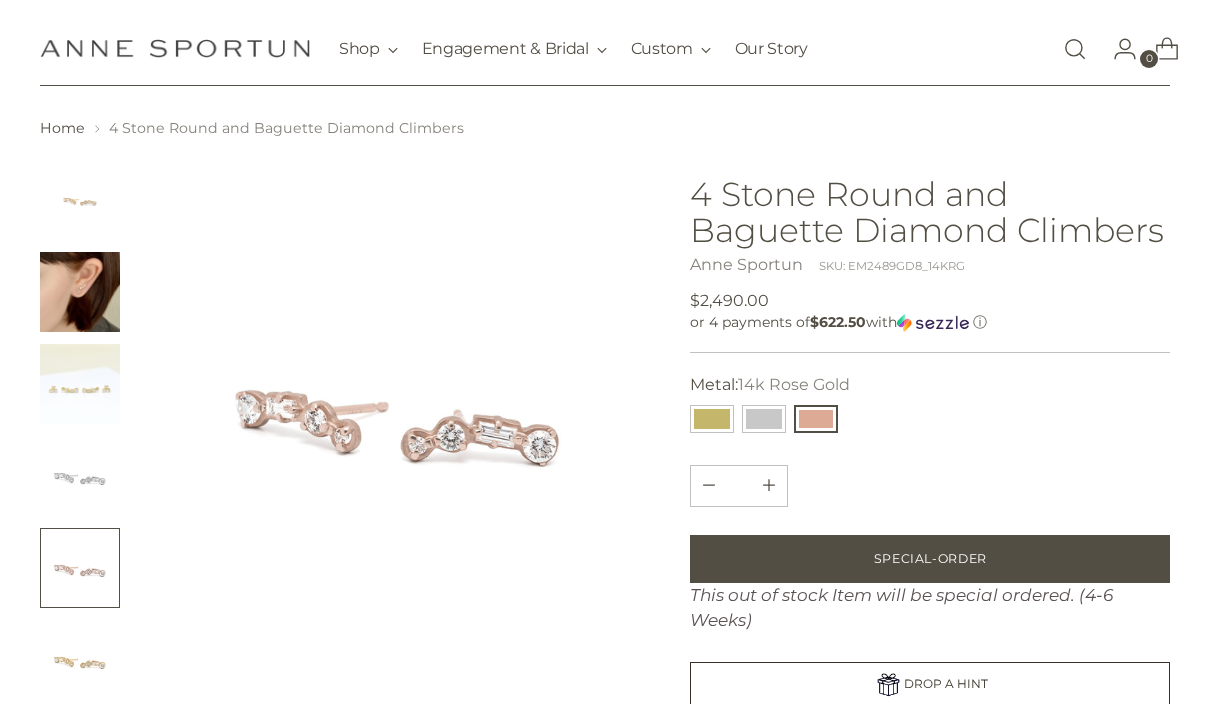 click at bounding box center [712, 419] 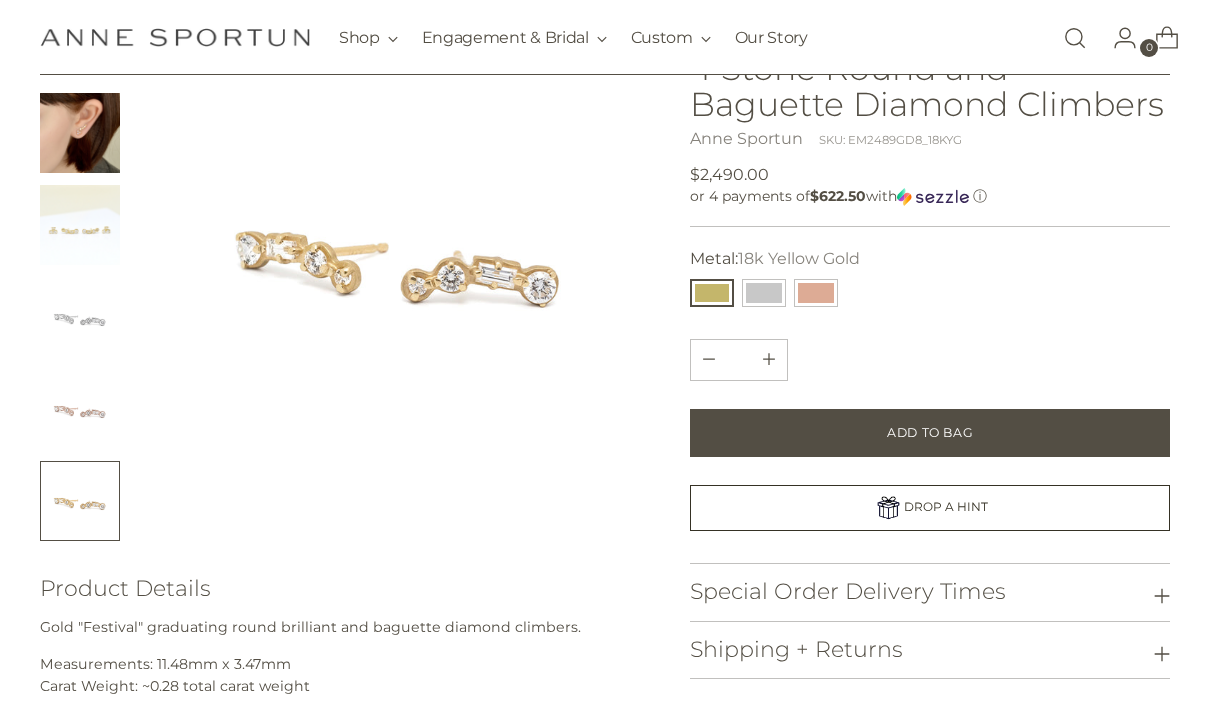scroll, scrollTop: 217, scrollLeft: 0, axis: vertical 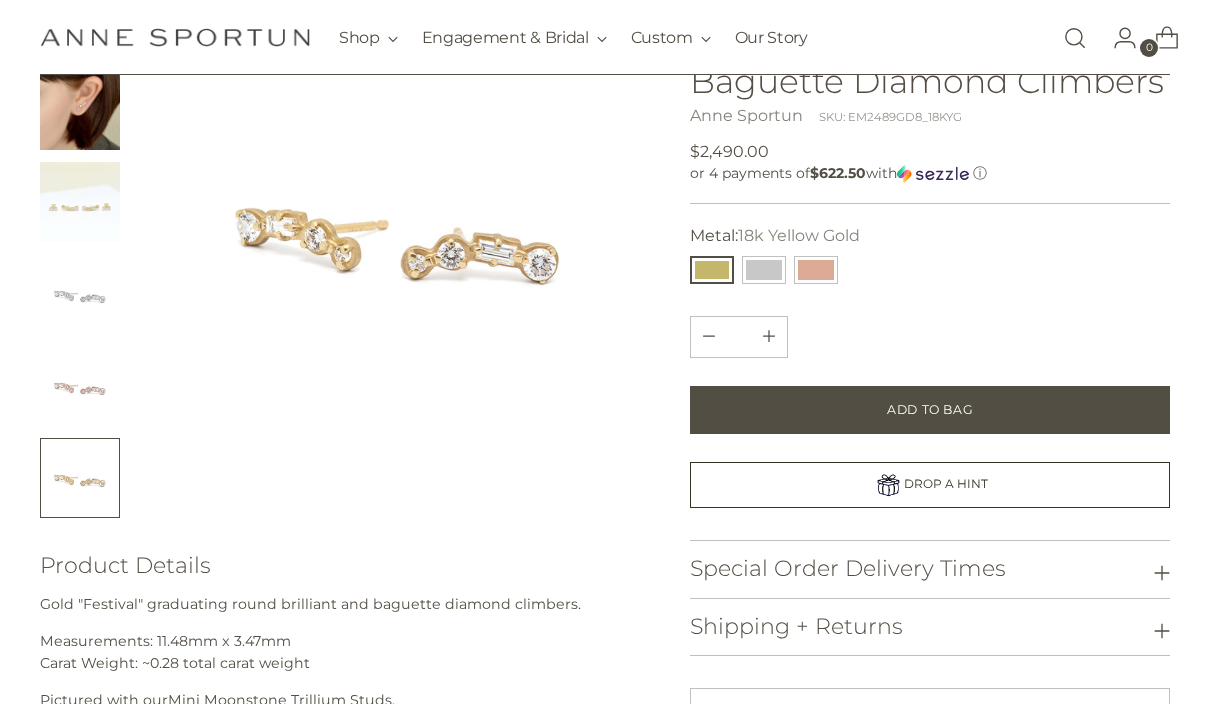 click at bounding box center (764, 270) 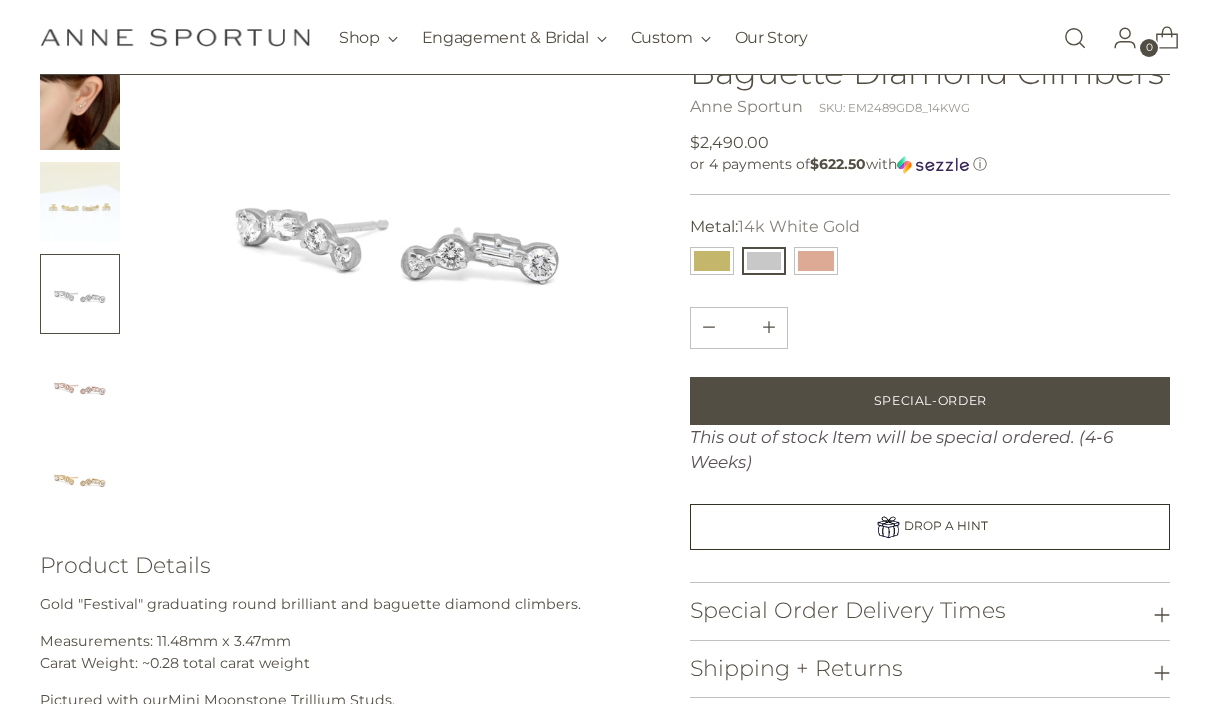 click at bounding box center [816, 261] 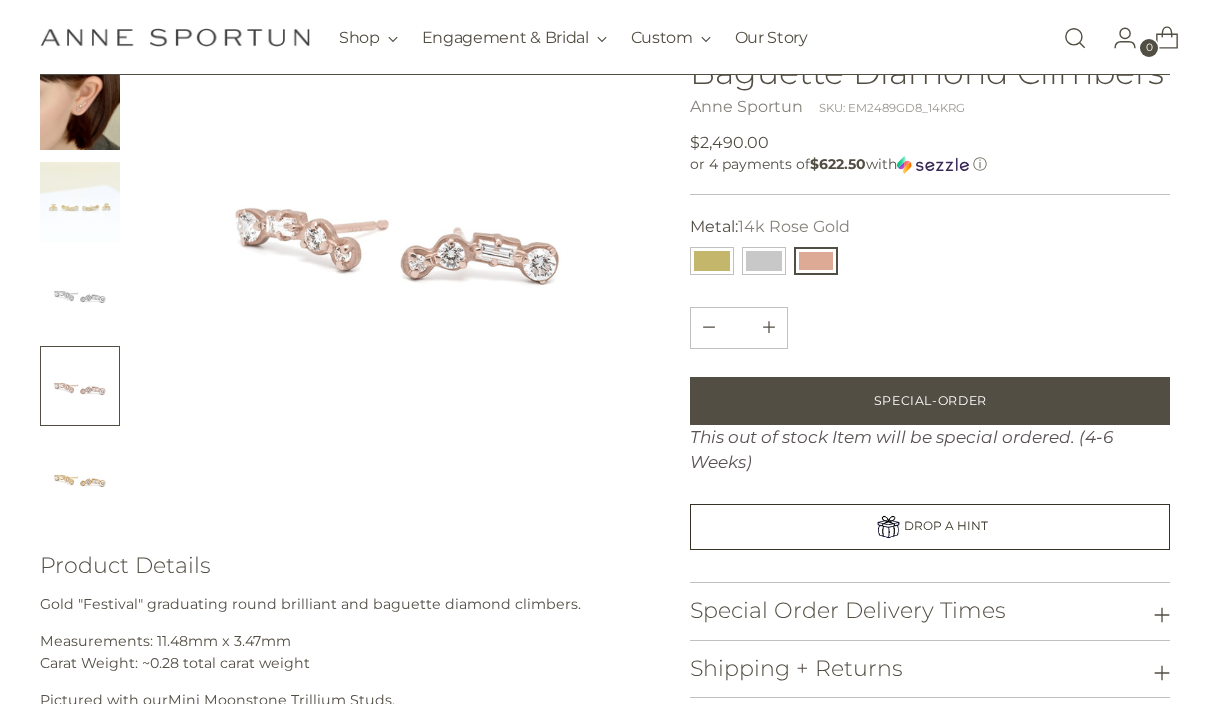 click at bounding box center (712, 261) 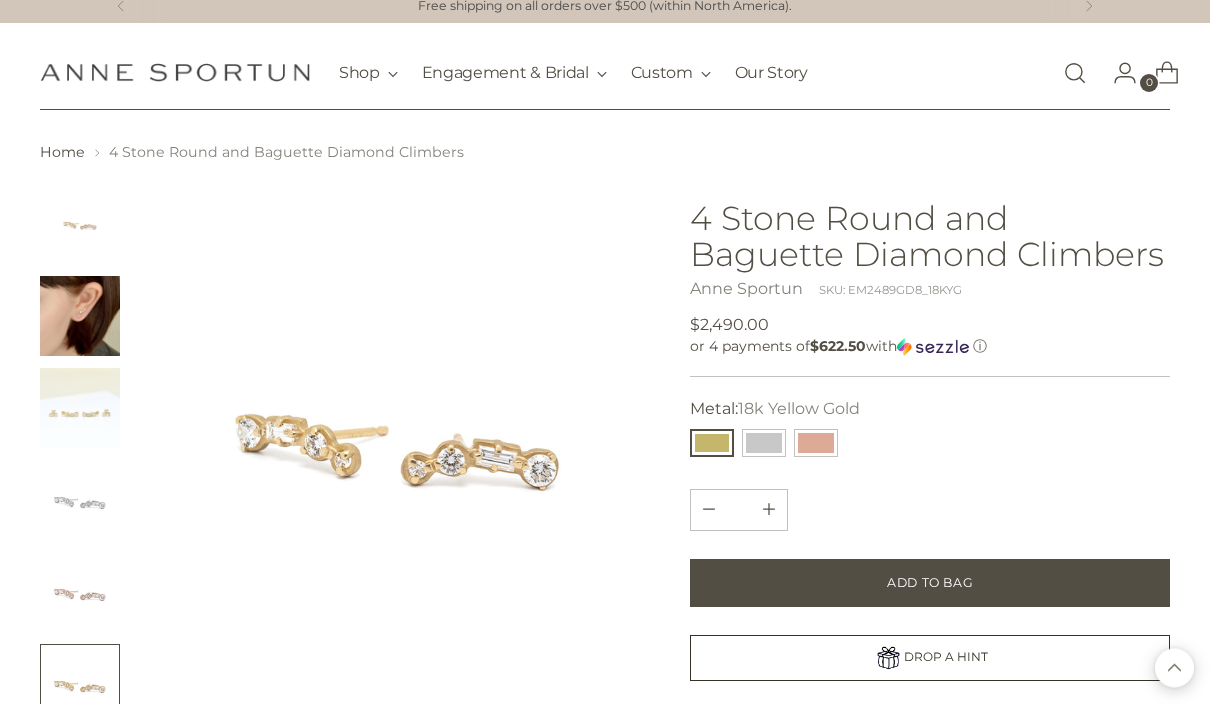 scroll, scrollTop: 0, scrollLeft: 0, axis: both 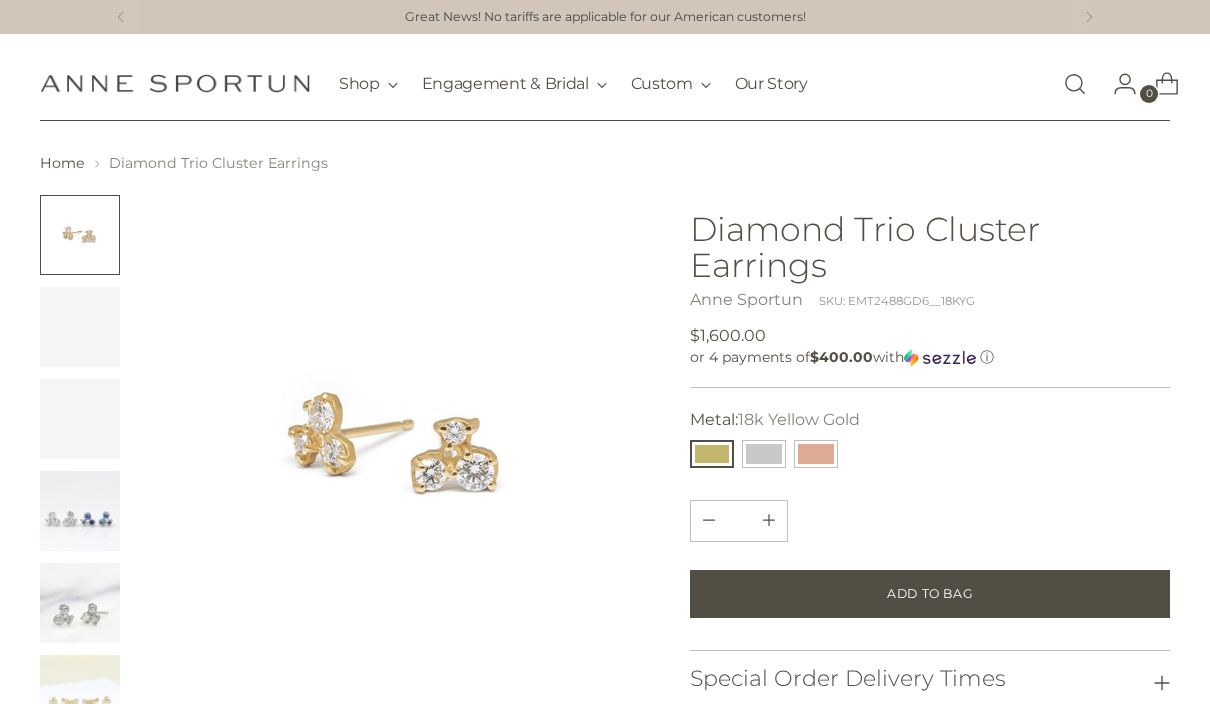 click at bounding box center (816, 454) 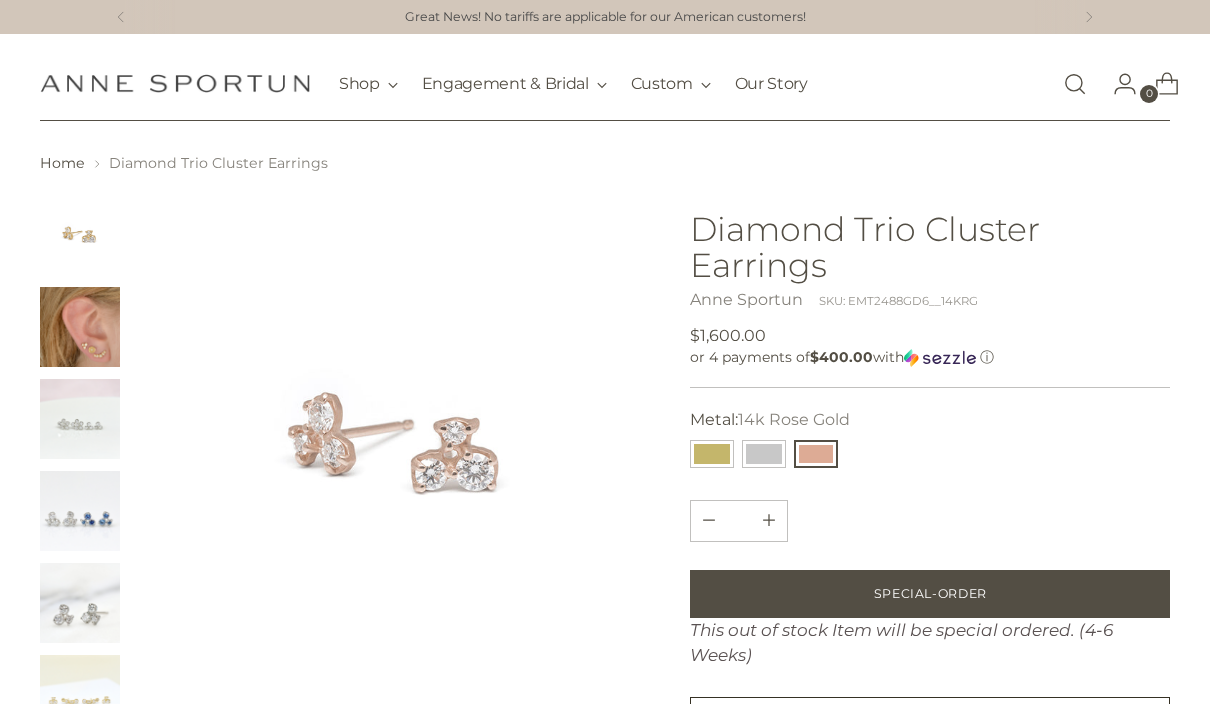 click at bounding box center [712, 454] 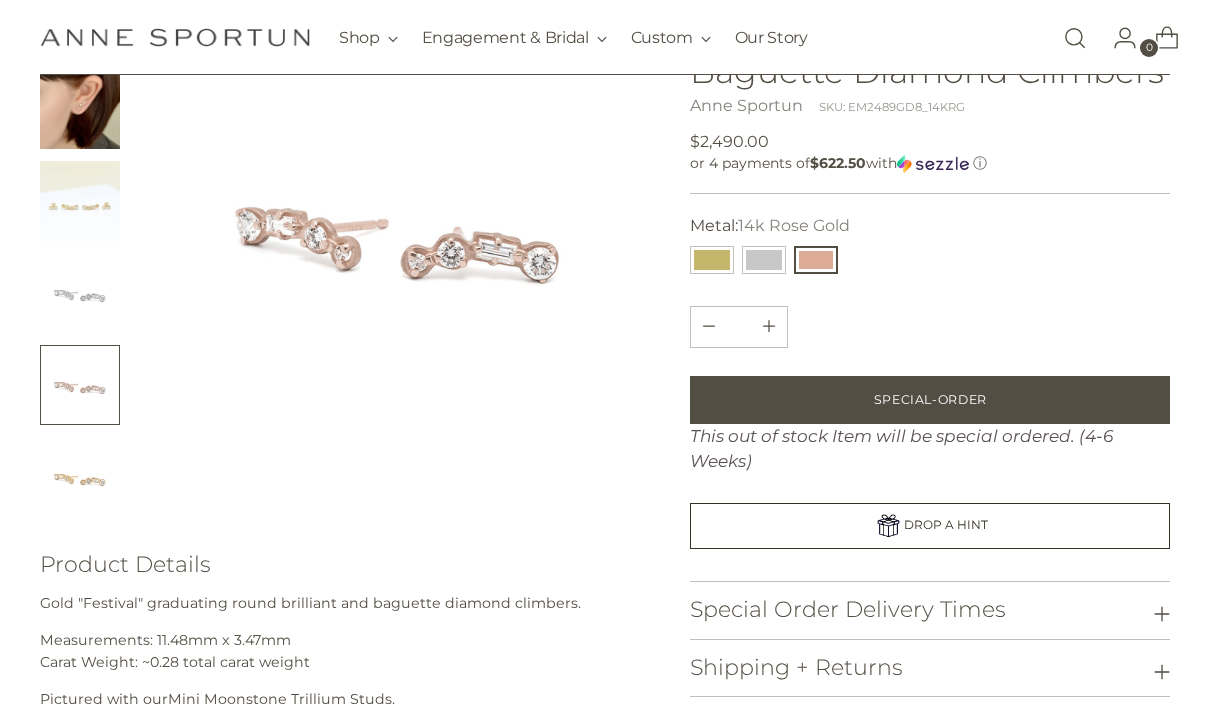 scroll, scrollTop: 220, scrollLeft: 0, axis: vertical 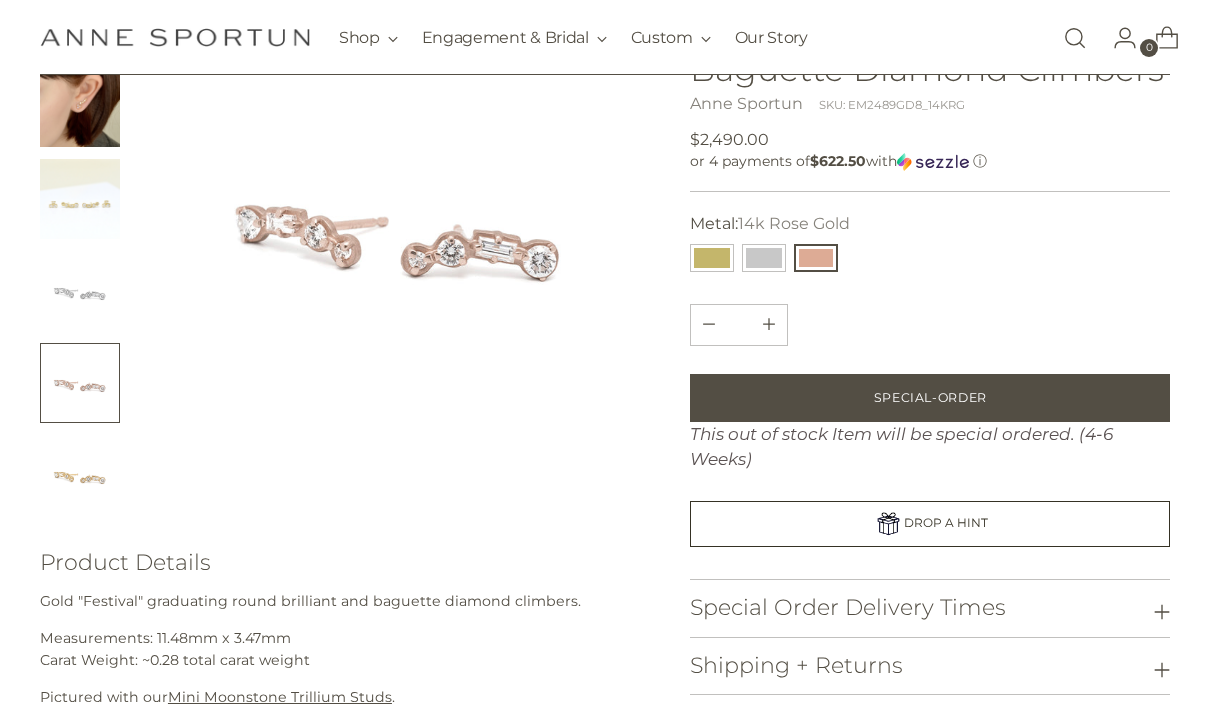 click at bounding box center (712, 258) 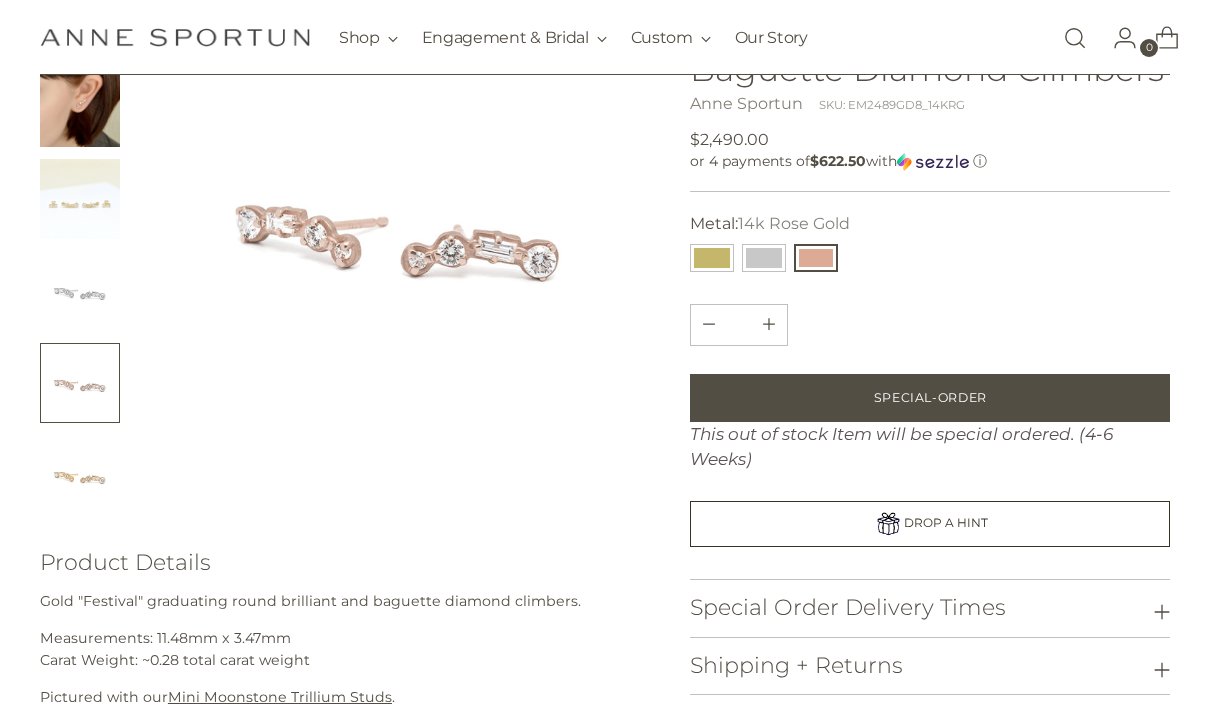 type 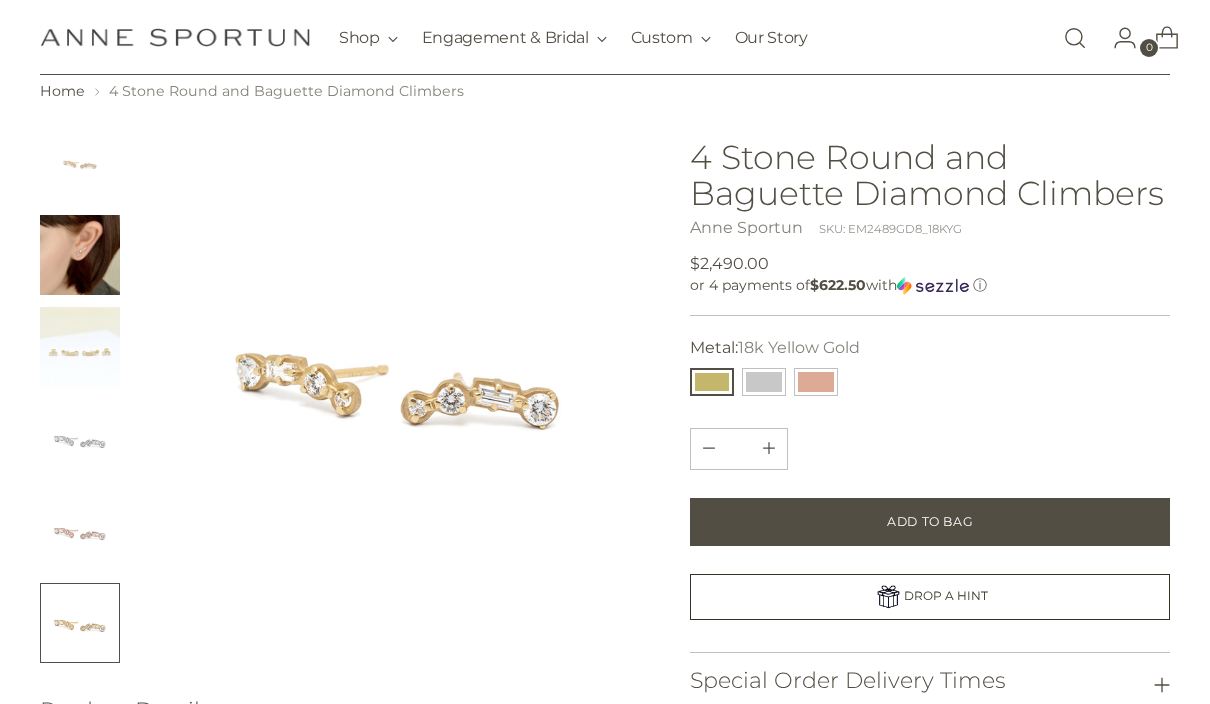 scroll, scrollTop: 70, scrollLeft: 0, axis: vertical 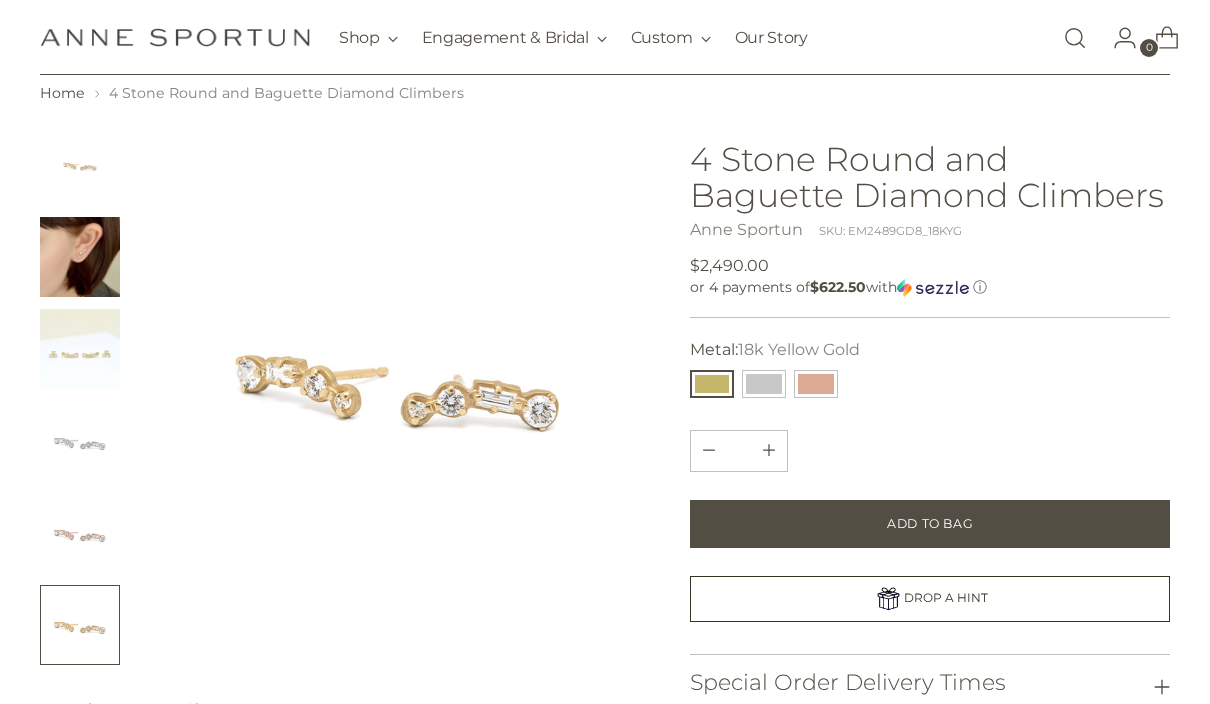 click at bounding box center [80, 257] 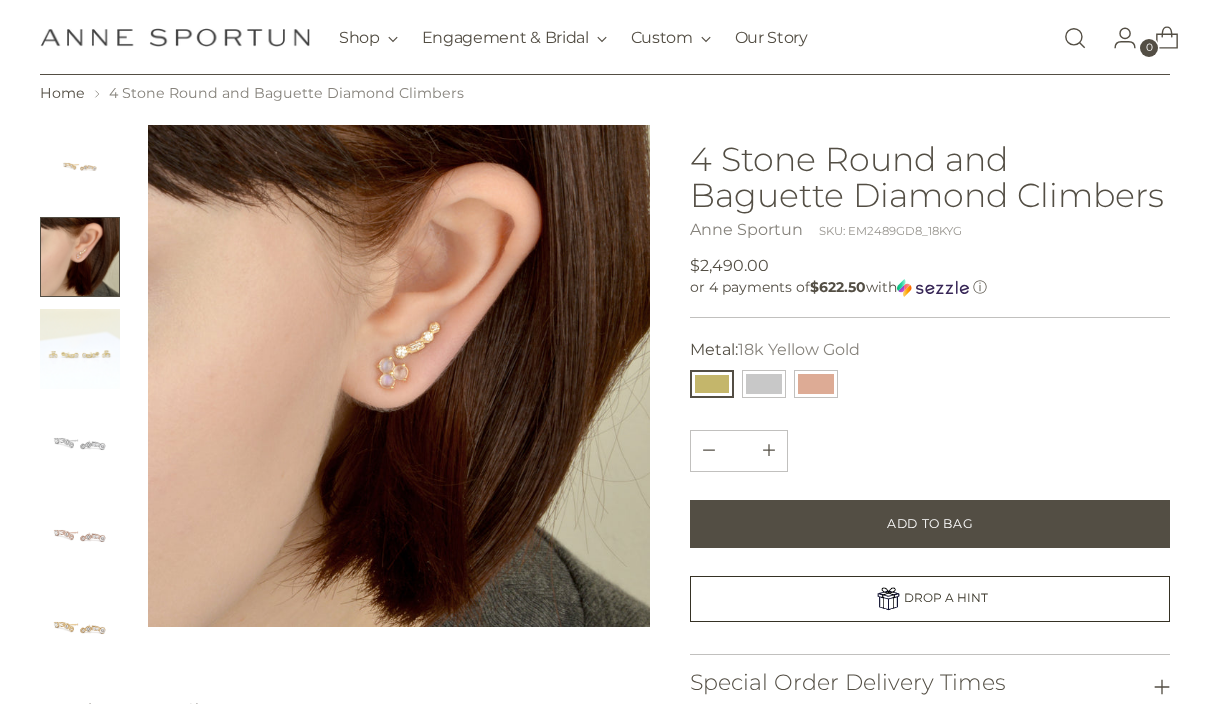 click at bounding box center [399, 395] 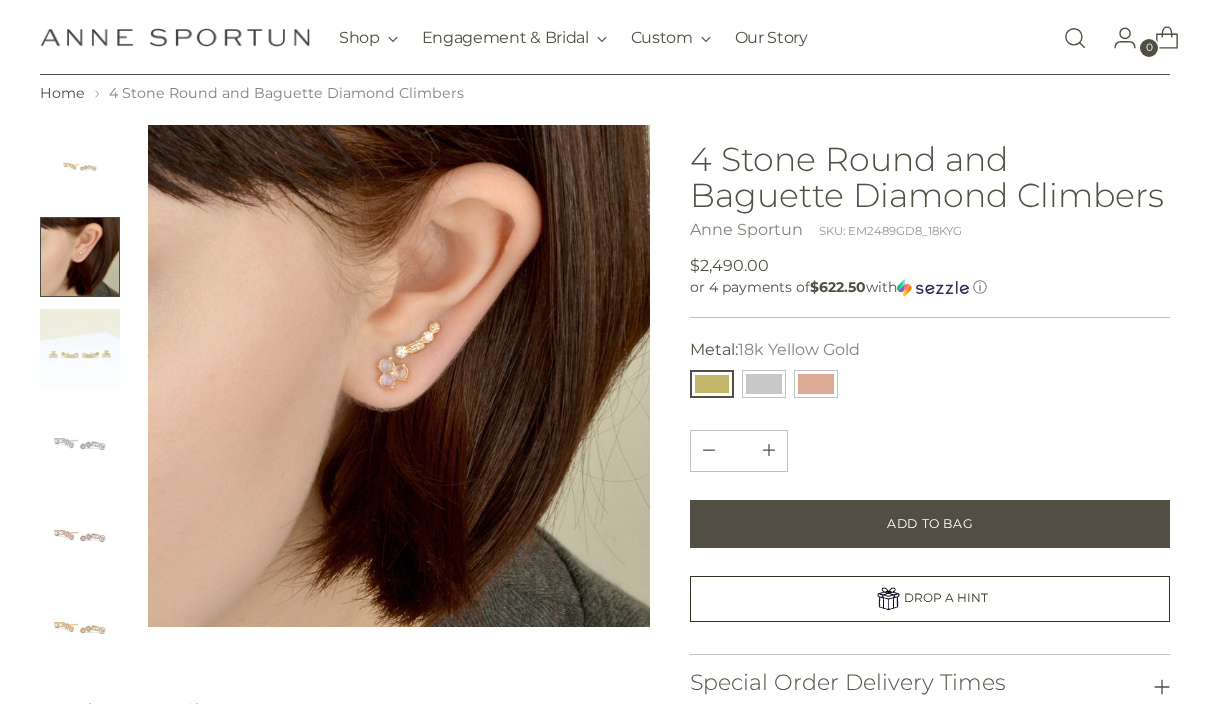 click on "**********" at bounding box center [930, 384] 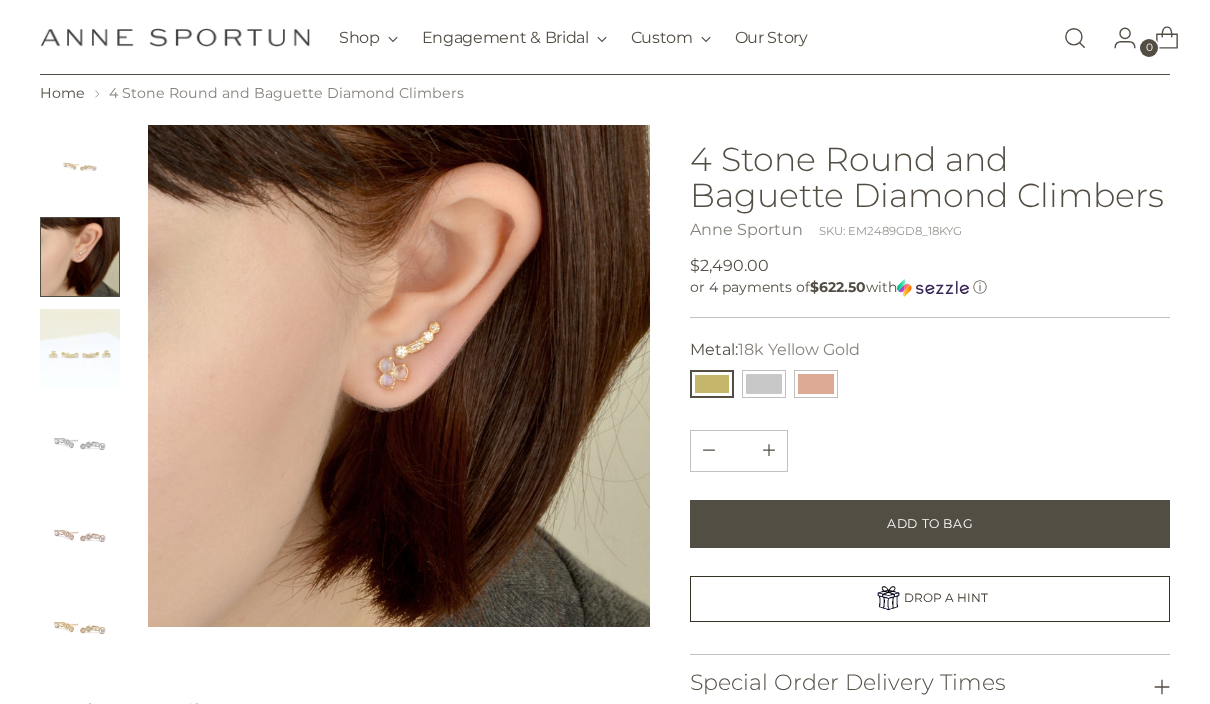 click on "**********" at bounding box center (930, 384) 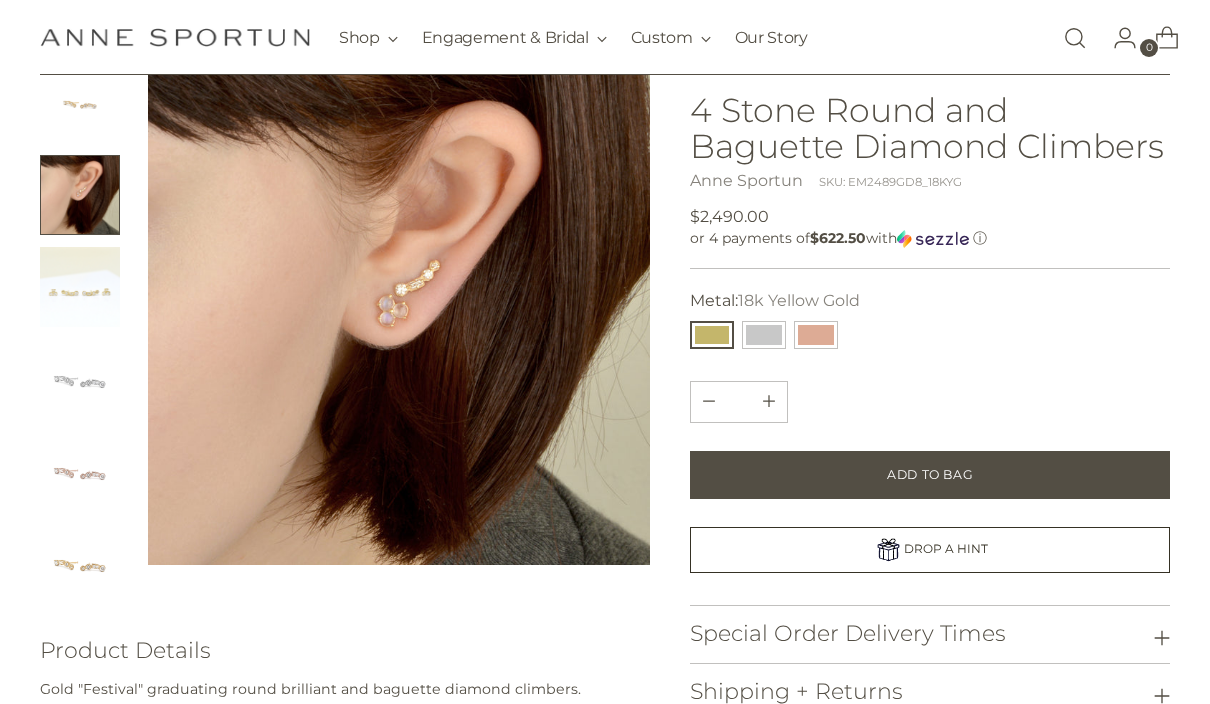 scroll, scrollTop: 0, scrollLeft: 0, axis: both 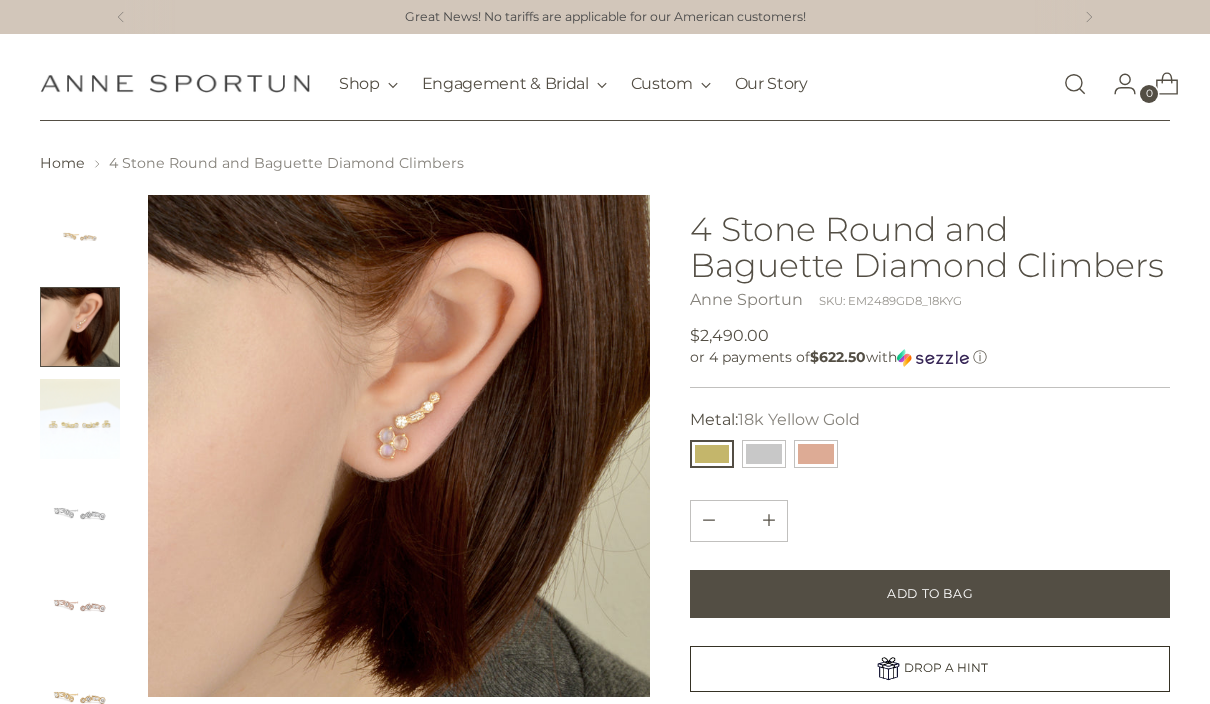 click at bounding box center [80, 235] 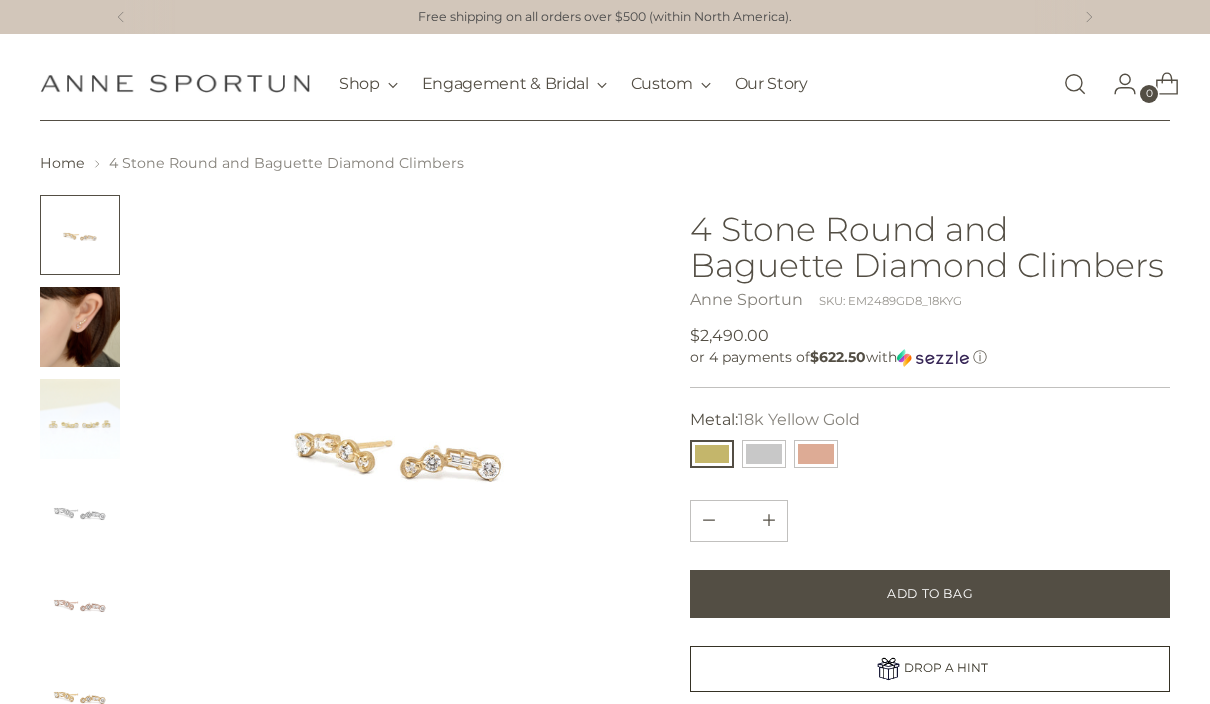 click at bounding box center (80, 327) 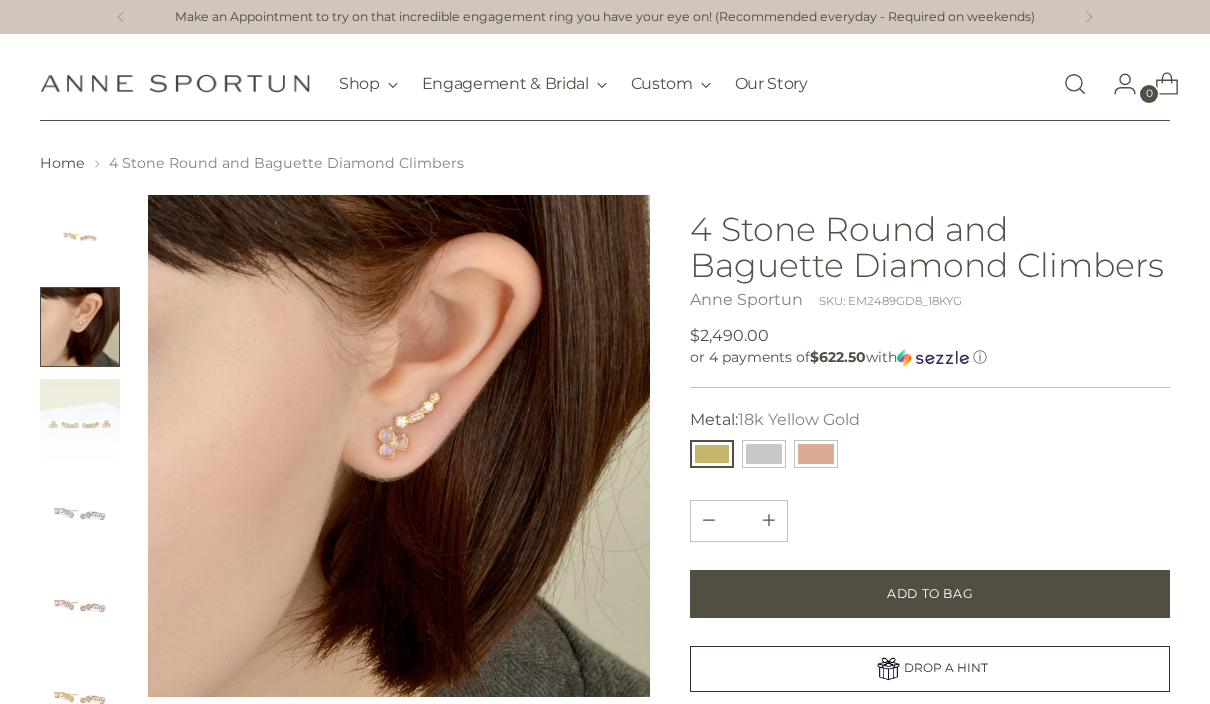 click on "Home
4 Stone Round and Baguette Diamond Climbers" at bounding box center [605, 603] 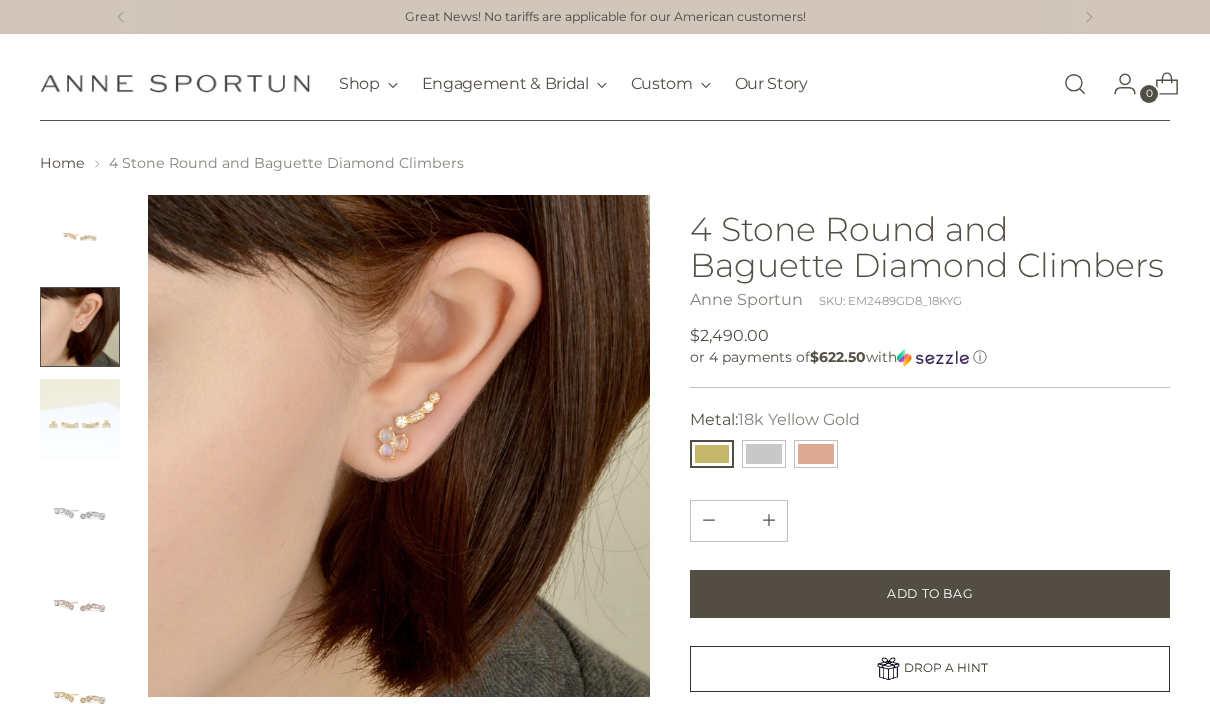 click at bounding box center (764, 454) 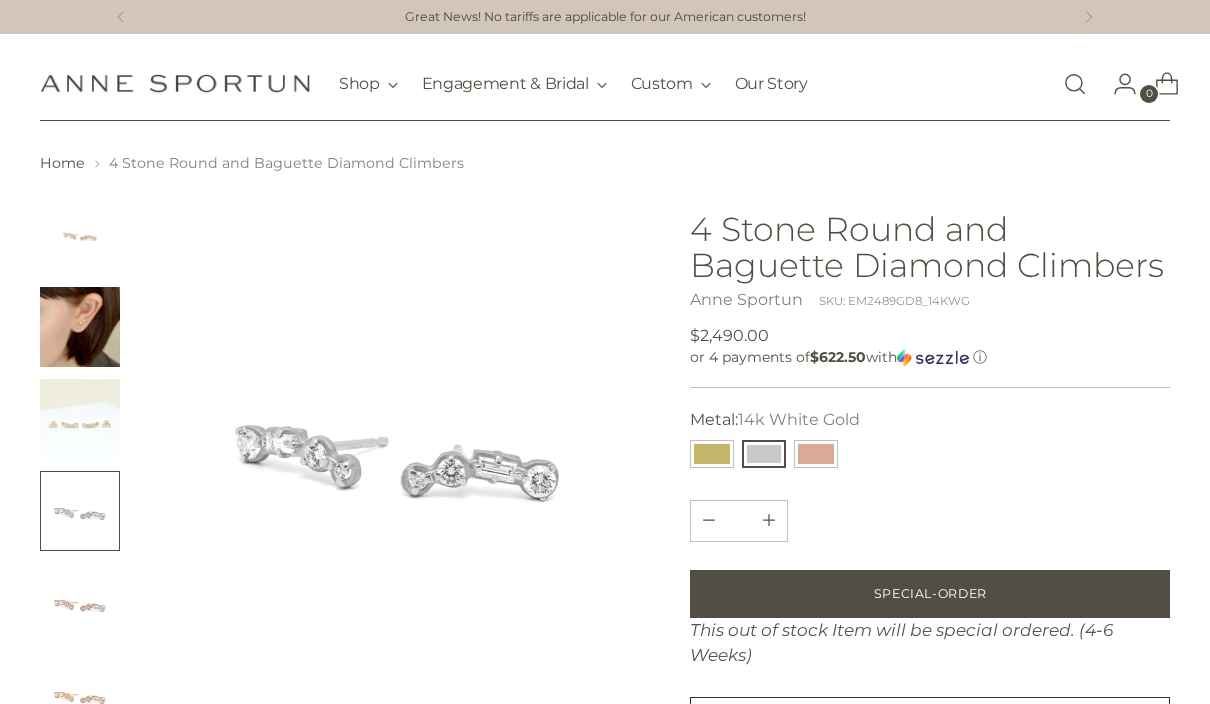 click at bounding box center (816, 454) 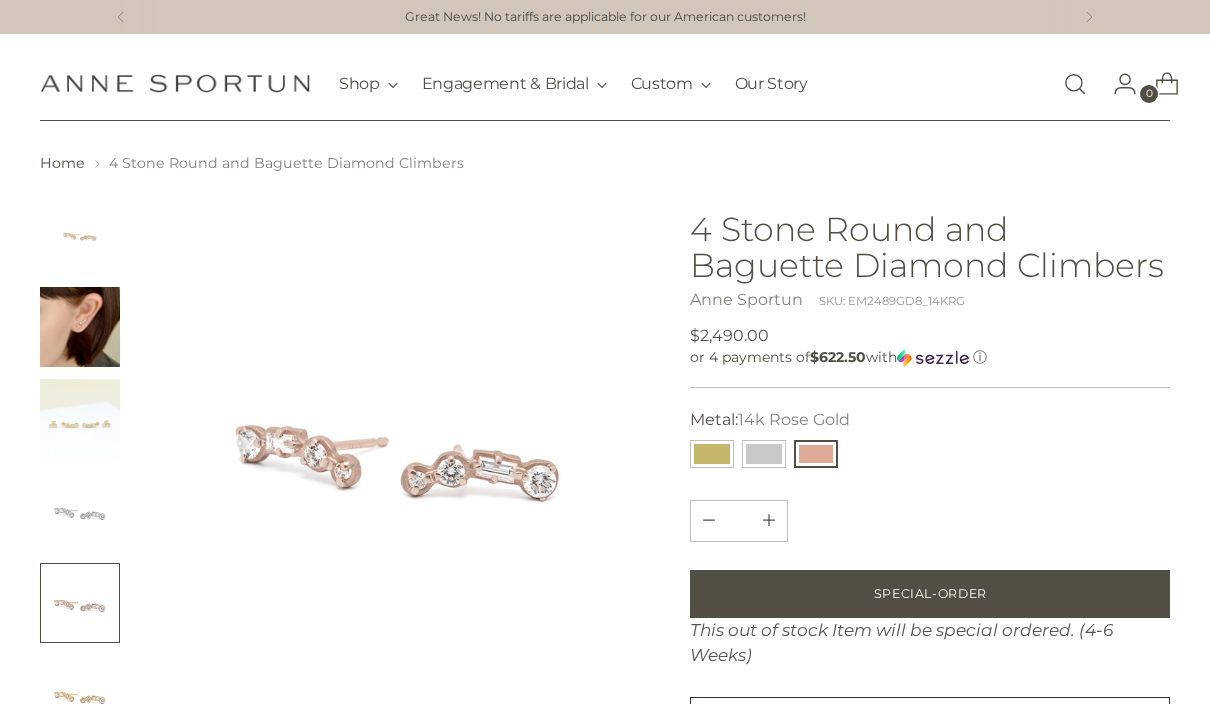 click at bounding box center (712, 454) 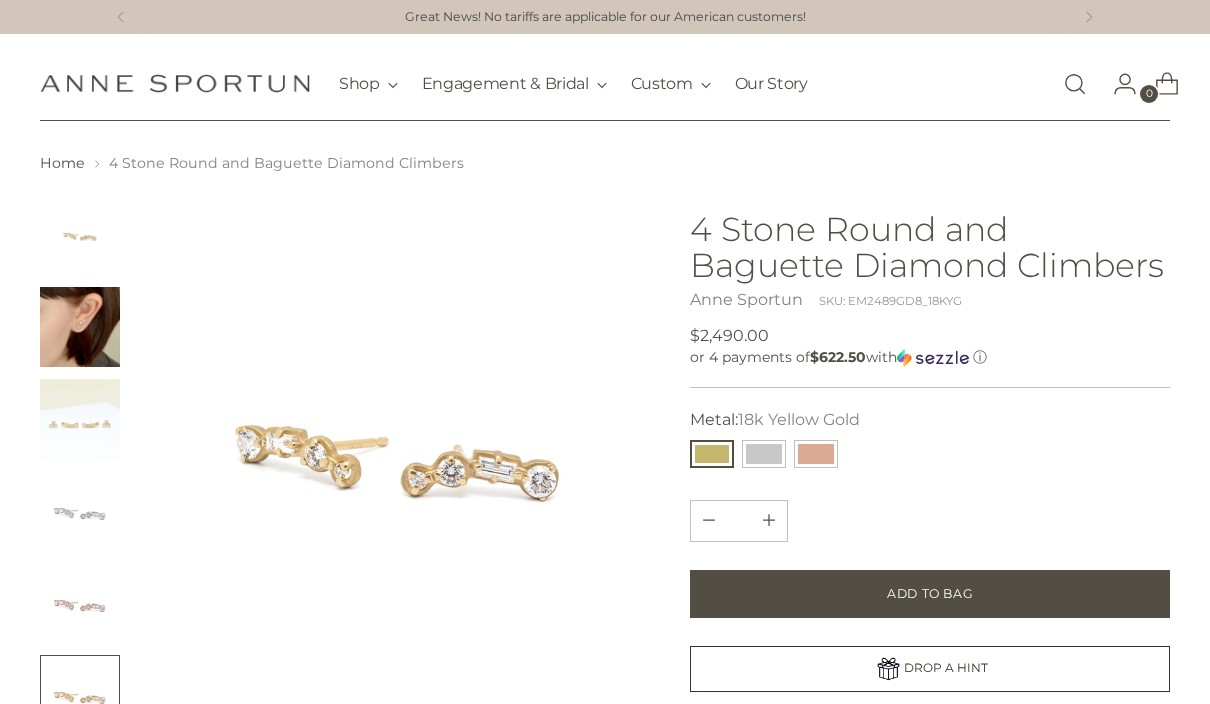 click at bounding box center [80, 327] 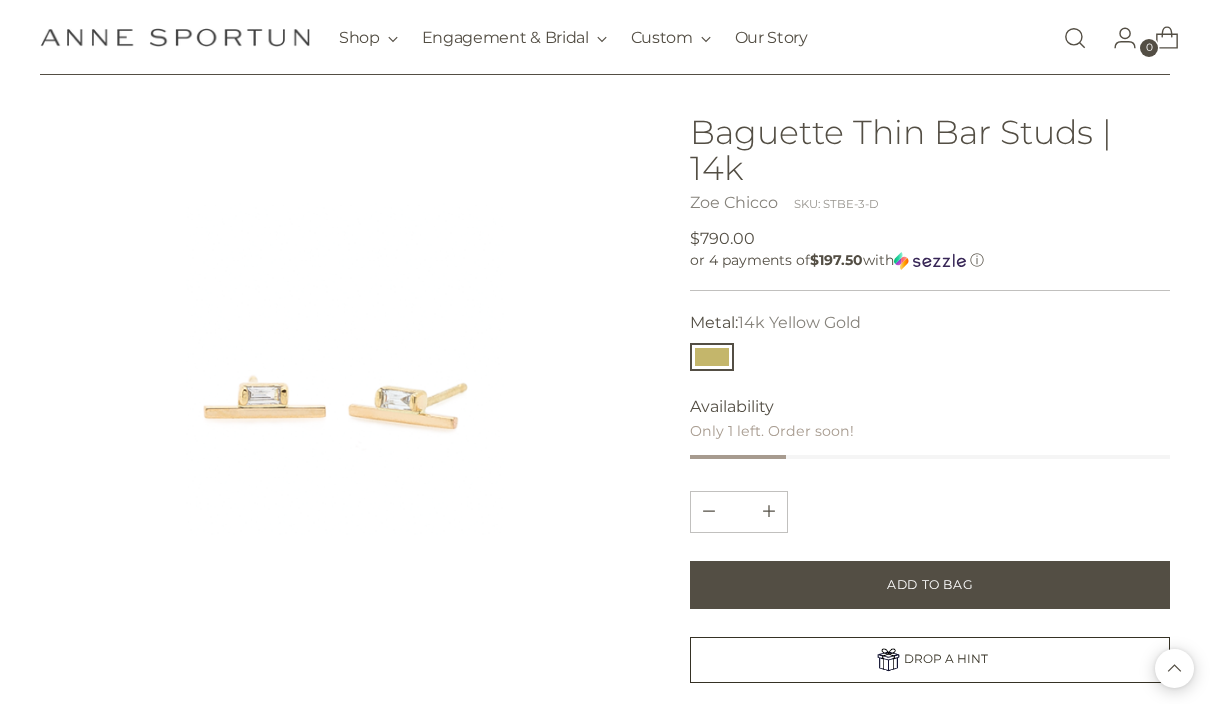 scroll, scrollTop: 0, scrollLeft: 0, axis: both 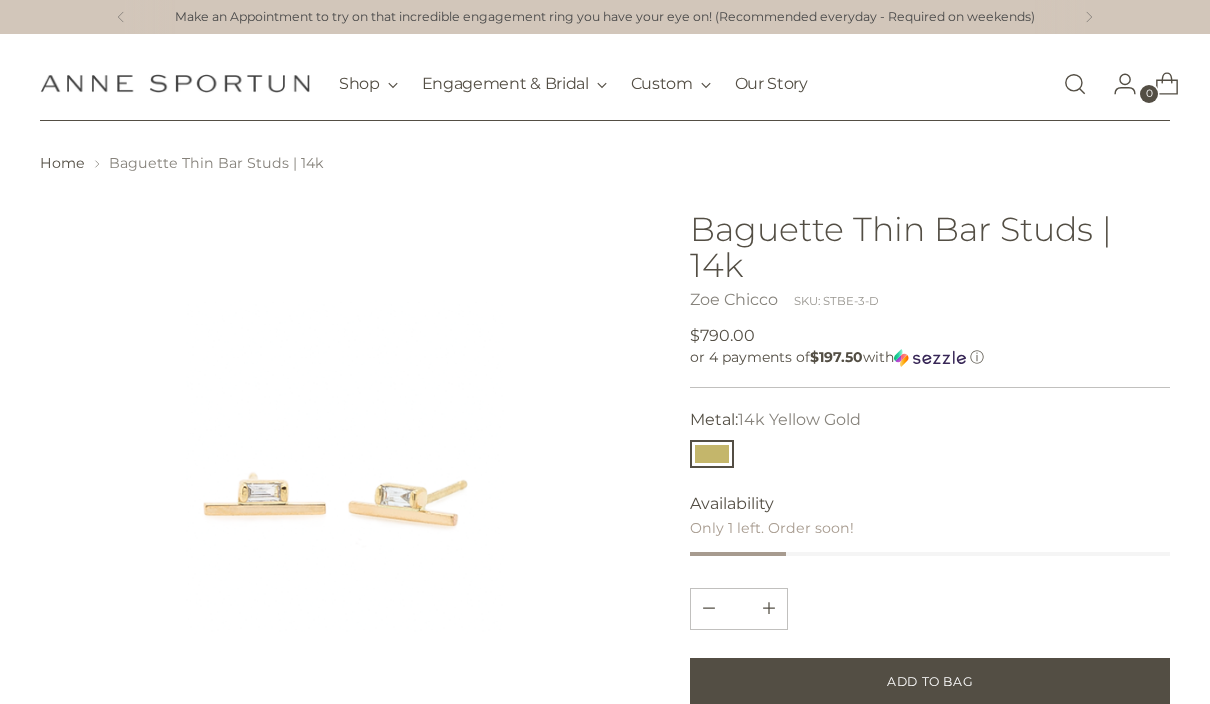 click on "Our Story" at bounding box center [771, 84] 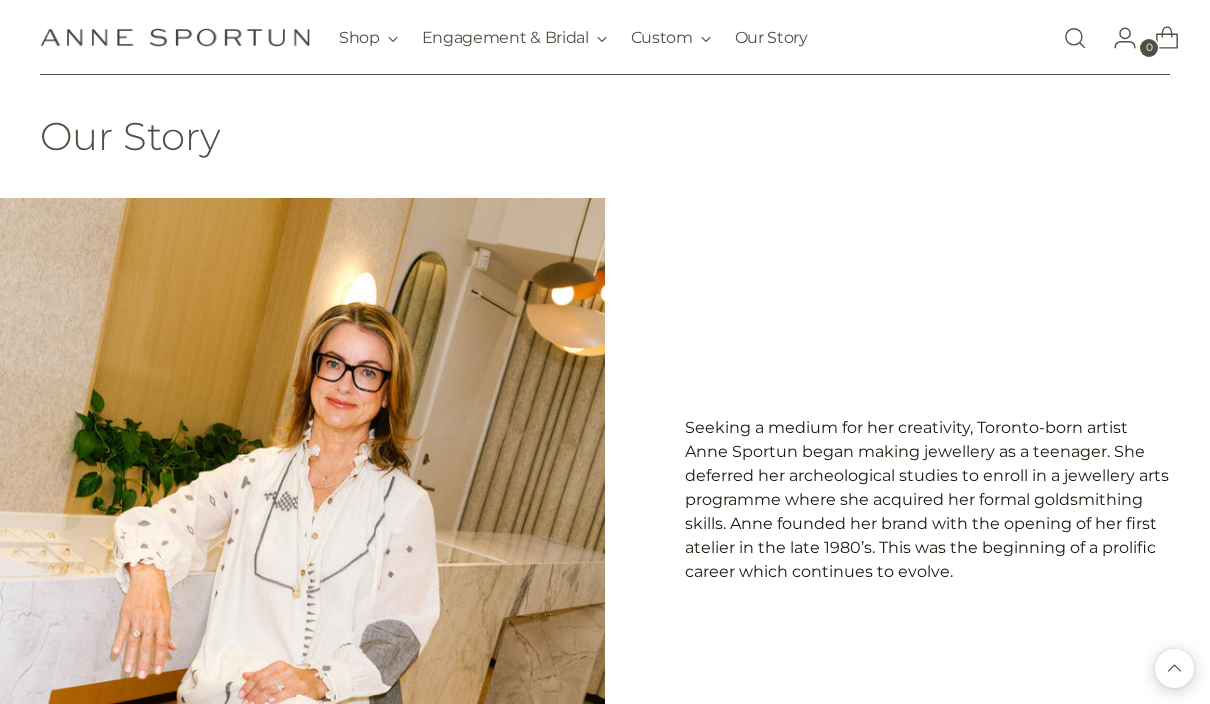 scroll, scrollTop: 0, scrollLeft: 0, axis: both 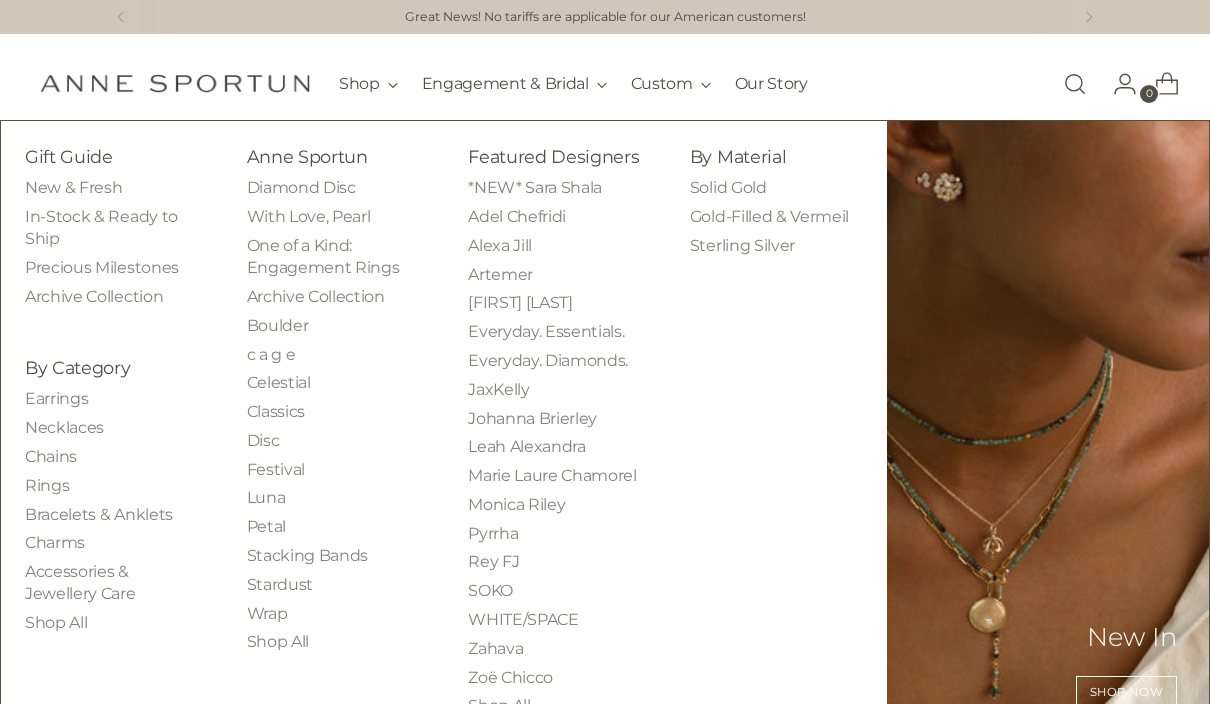 click on "Earrings" at bounding box center [56, 398] 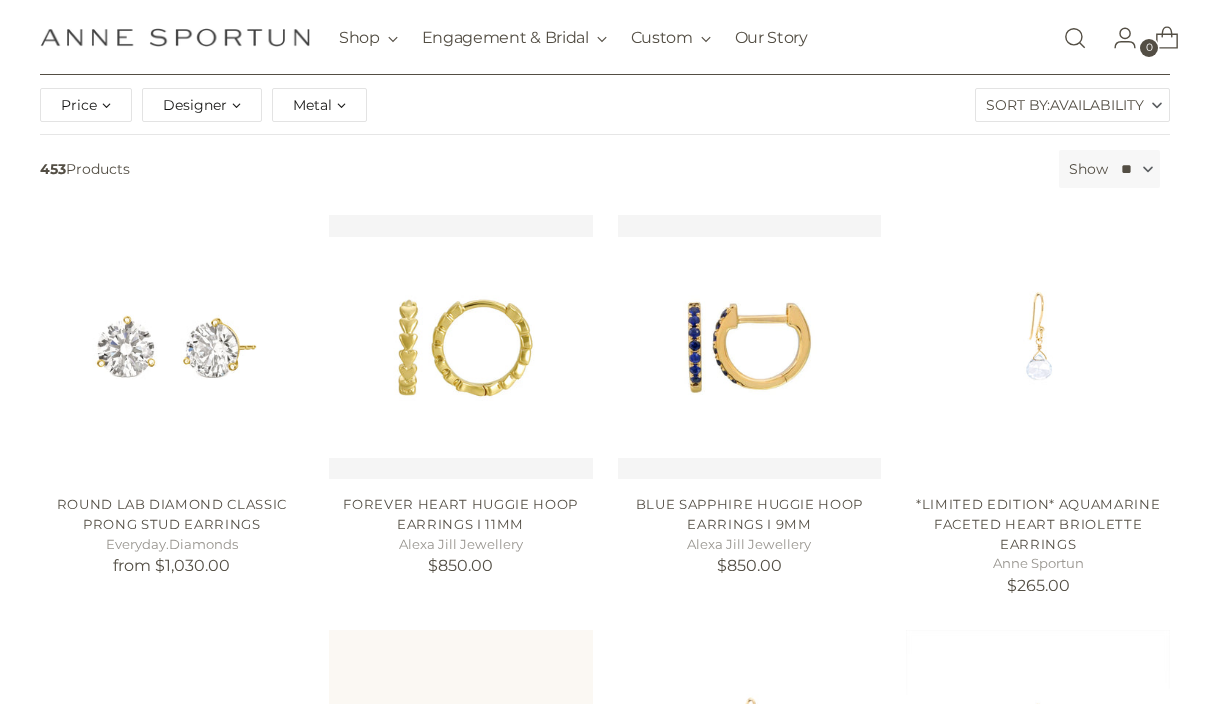 scroll, scrollTop: 265, scrollLeft: 0, axis: vertical 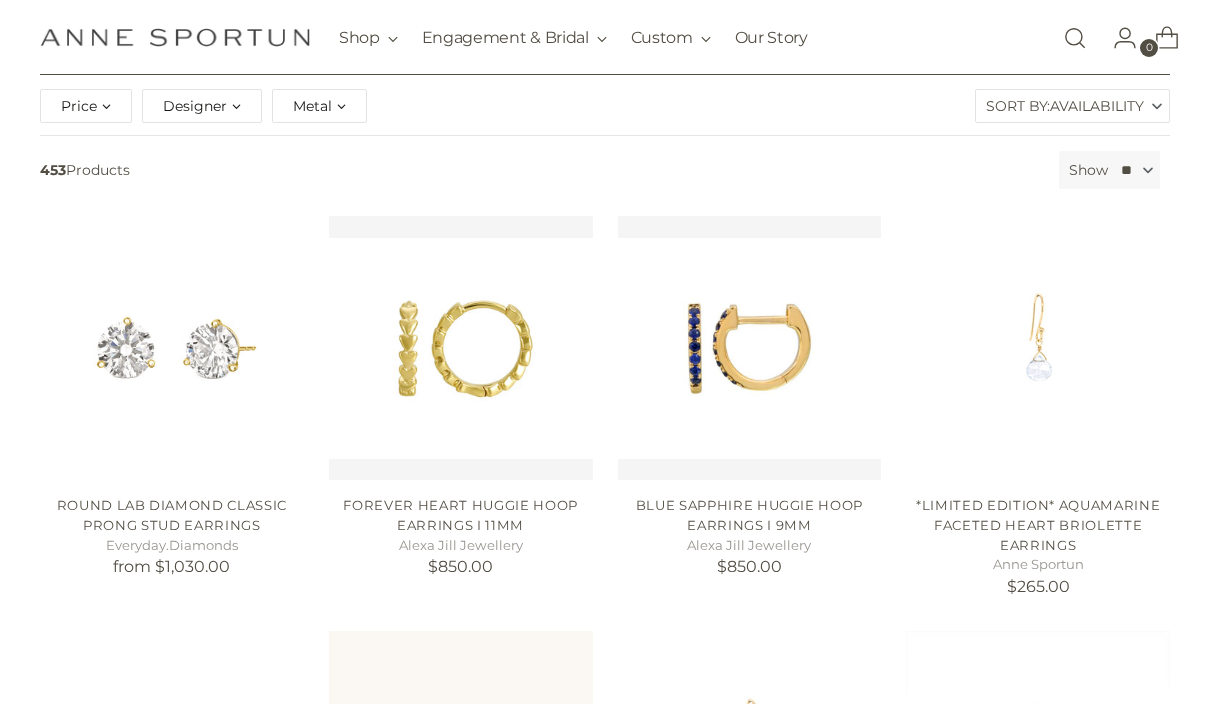 click on "Availability" at bounding box center (1097, 106) 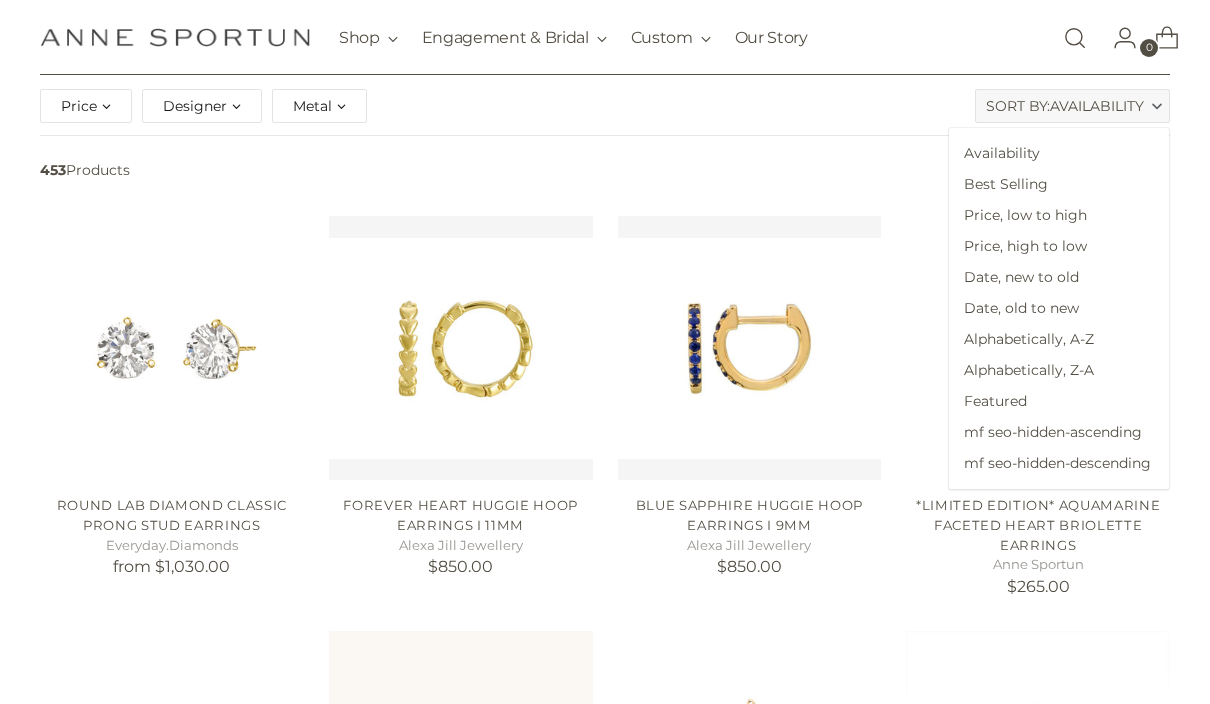 click on "Best Selling" at bounding box center [1059, 184] 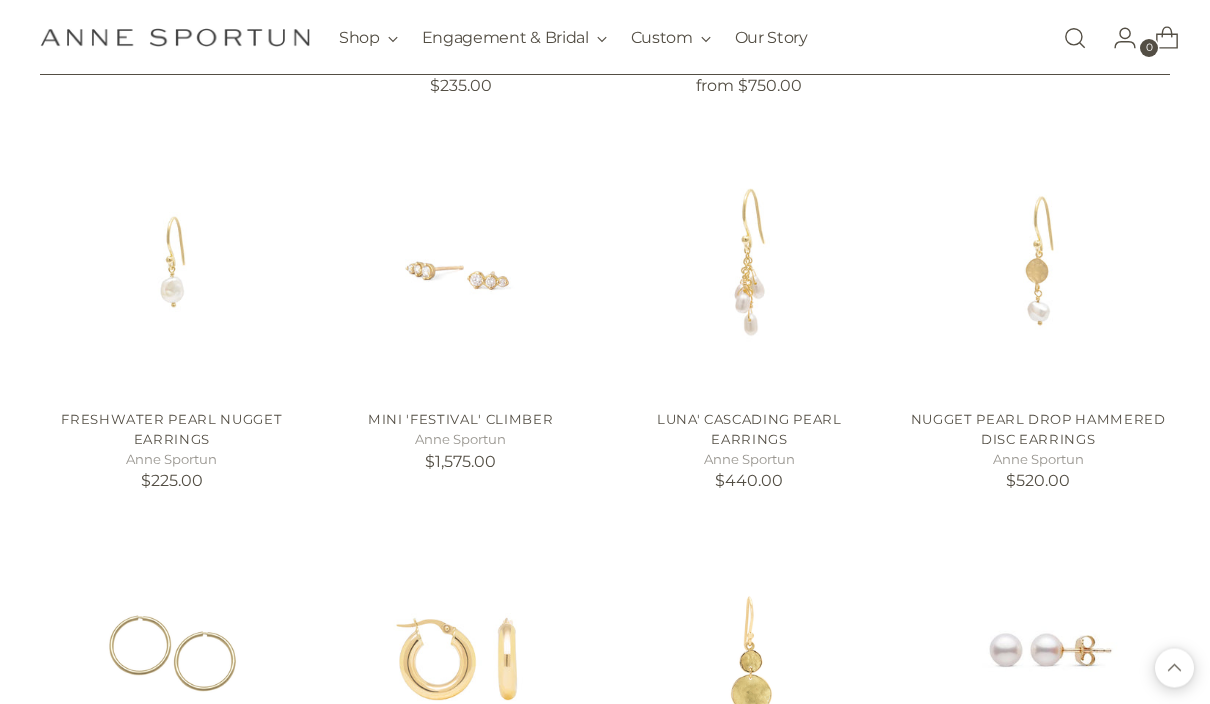 scroll, scrollTop: 1141, scrollLeft: 0, axis: vertical 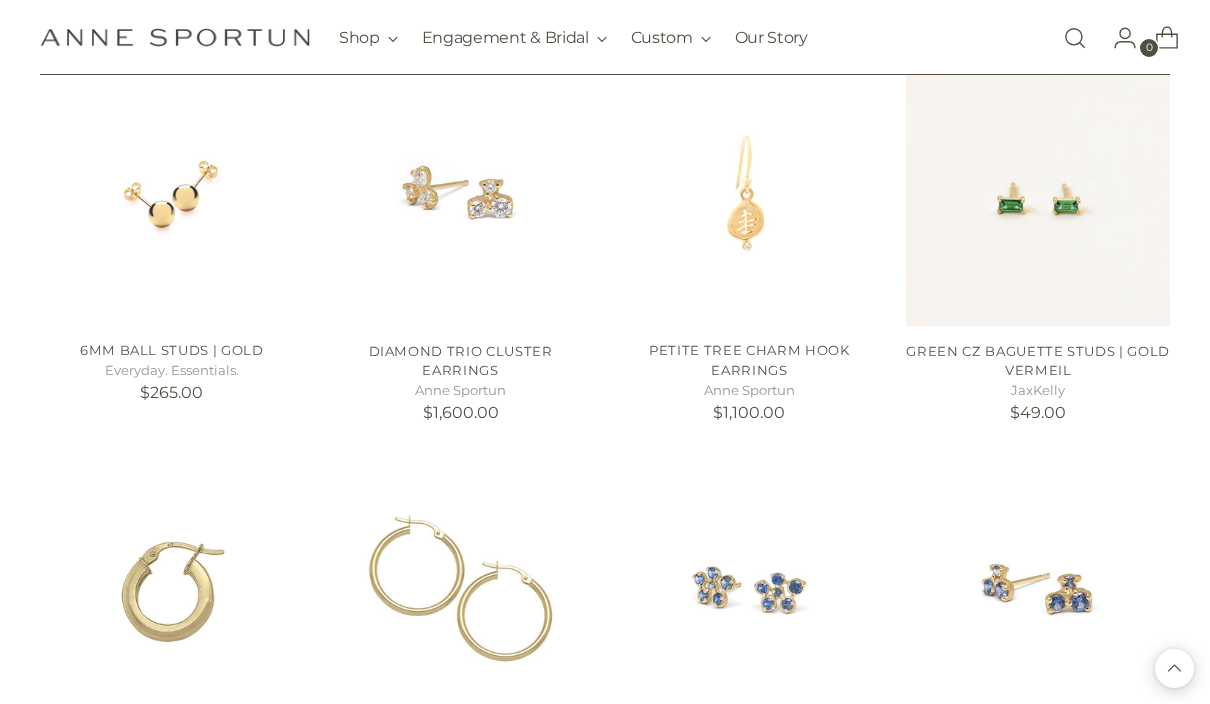 click at bounding box center [461, 194] 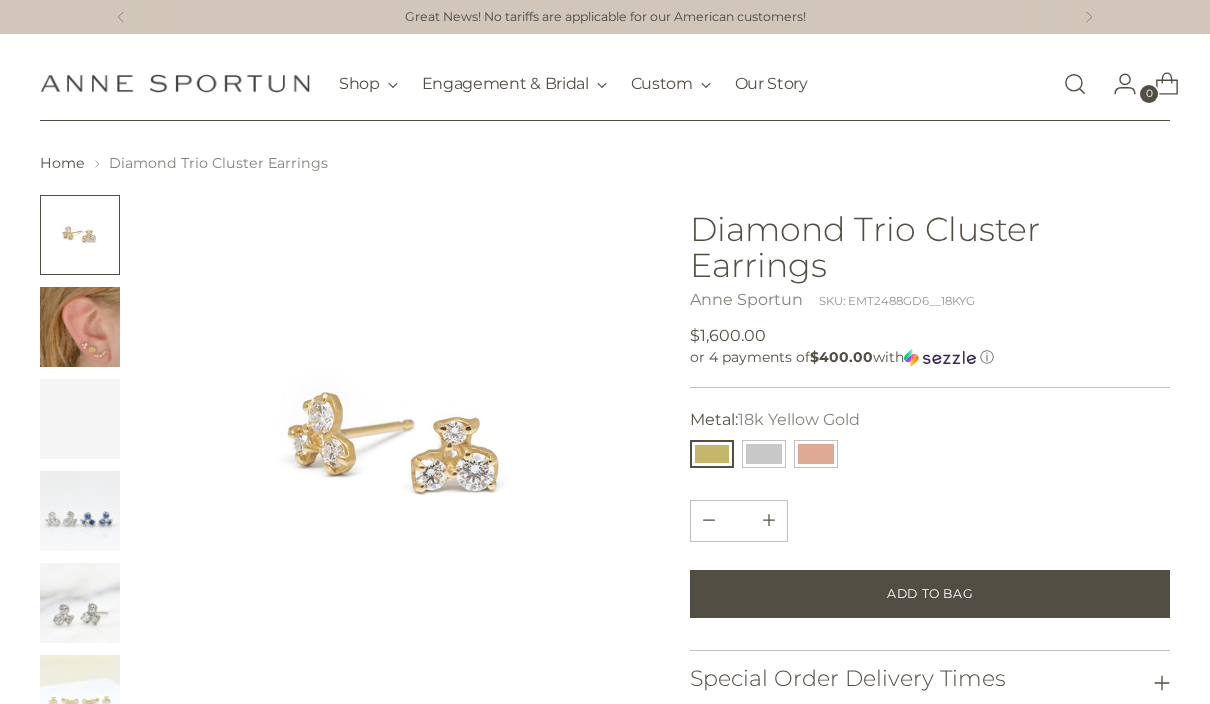 scroll, scrollTop: 0, scrollLeft: 0, axis: both 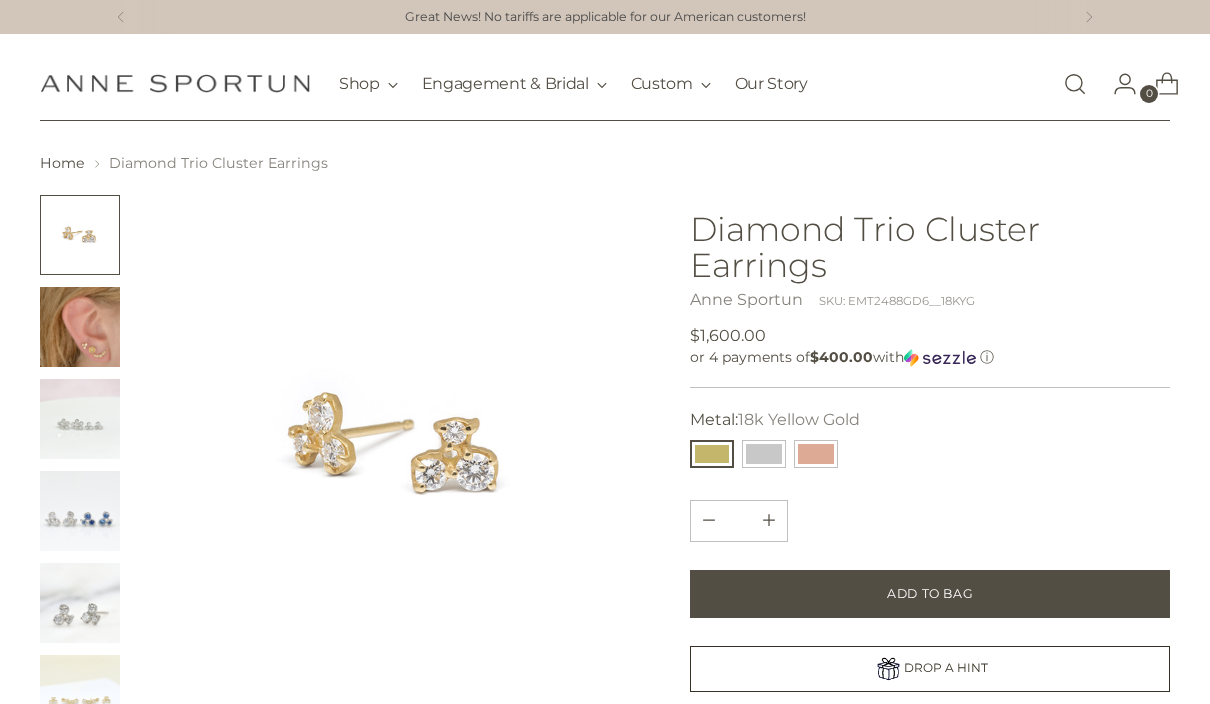 click on "**********" at bounding box center (930, 438) 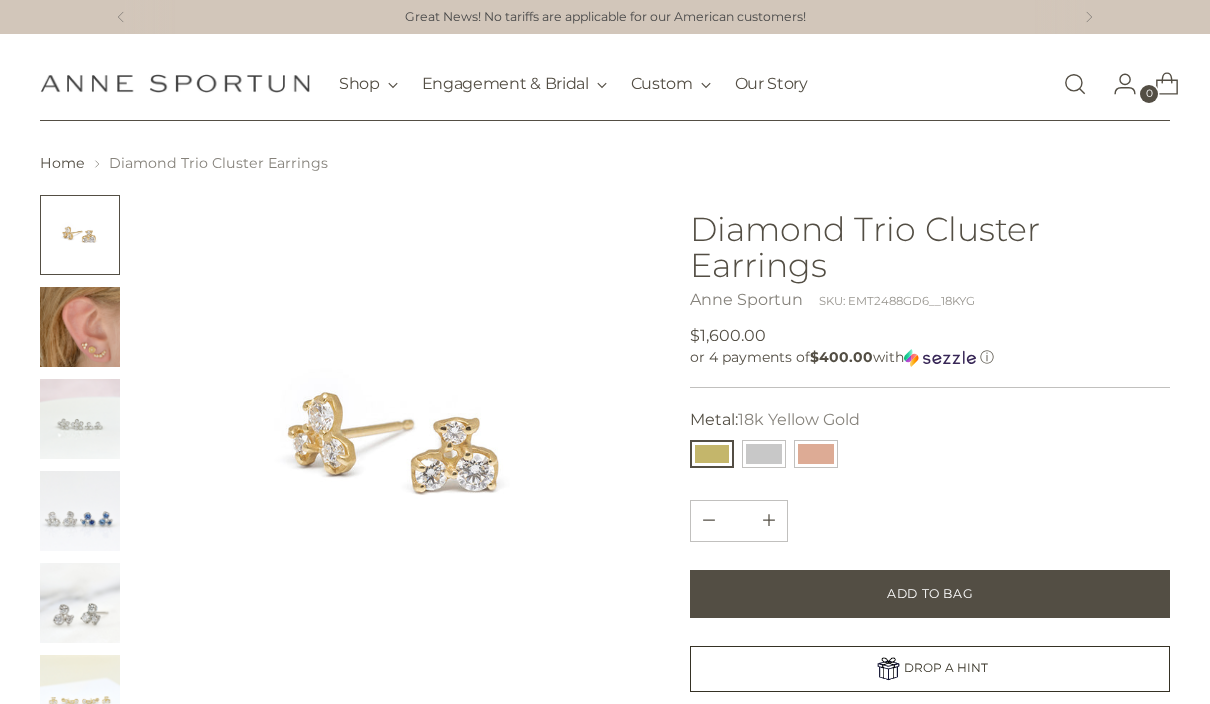 click at bounding box center (816, 454) 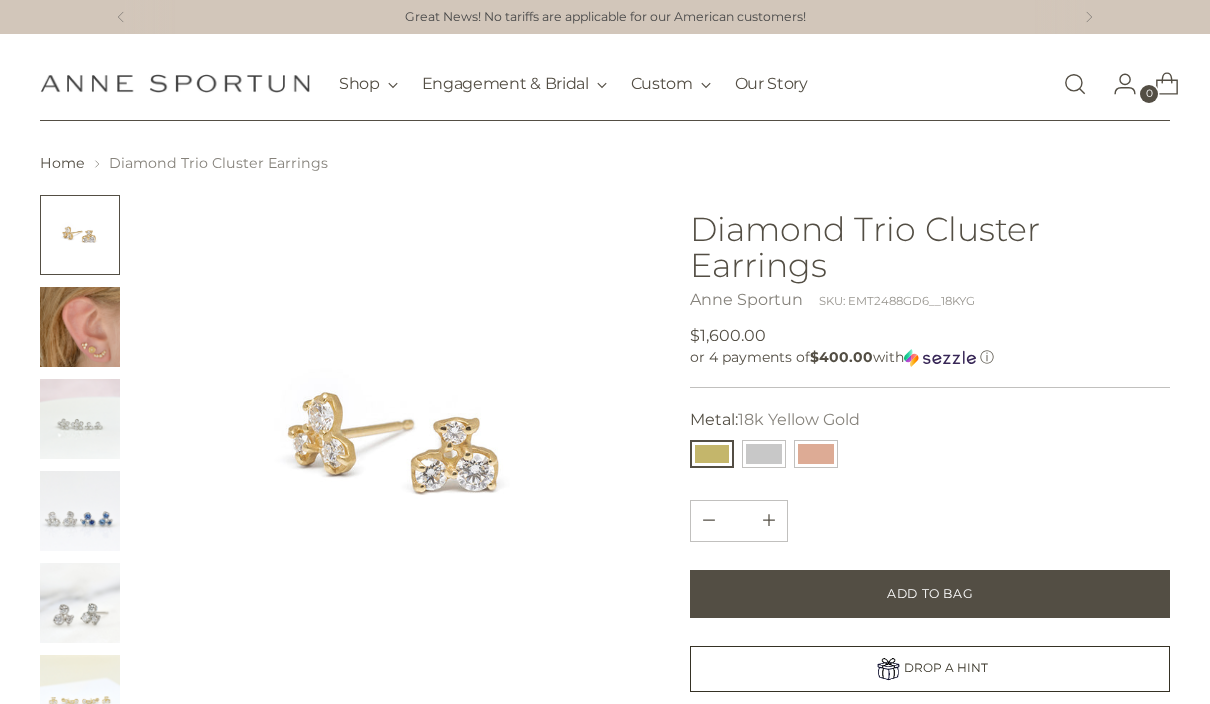 type 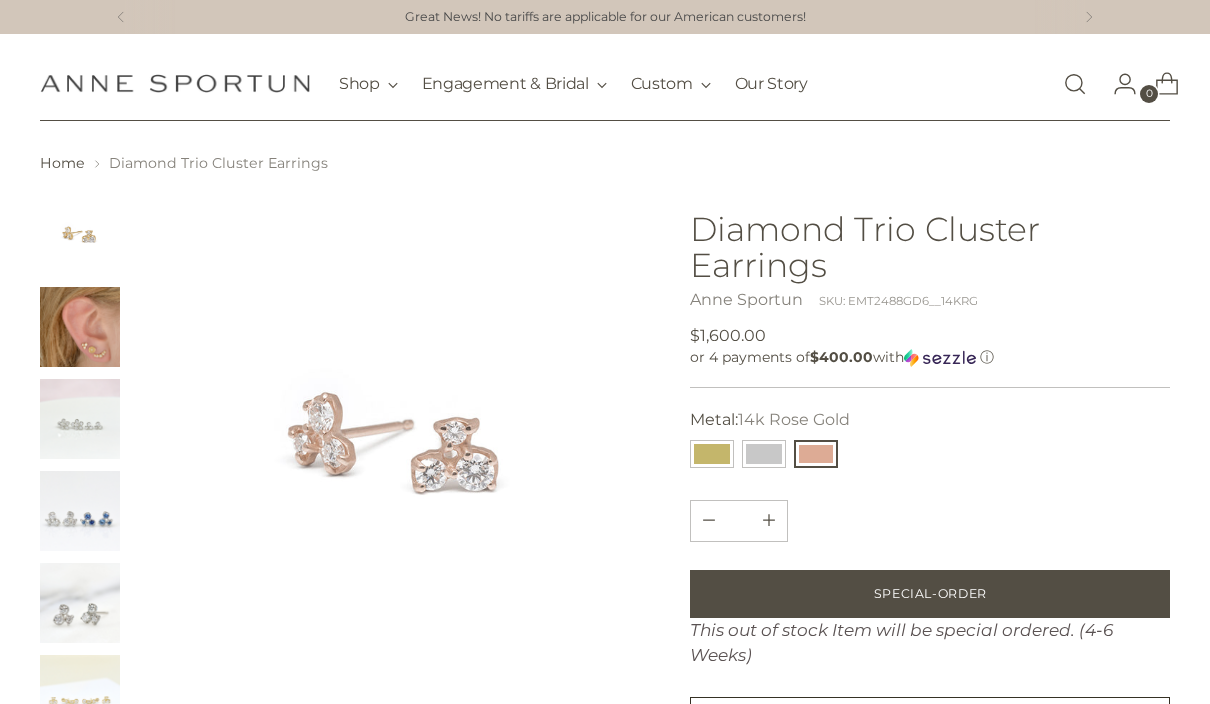 click at bounding box center [764, 454] 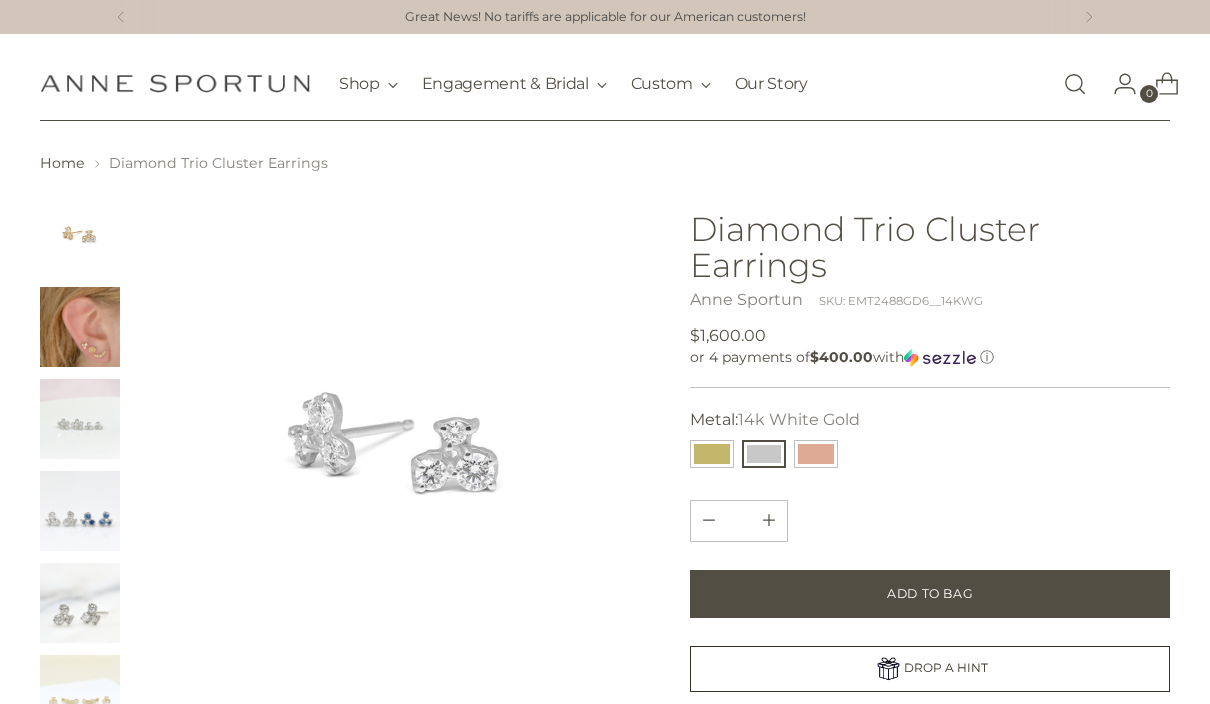click at bounding box center (712, 454) 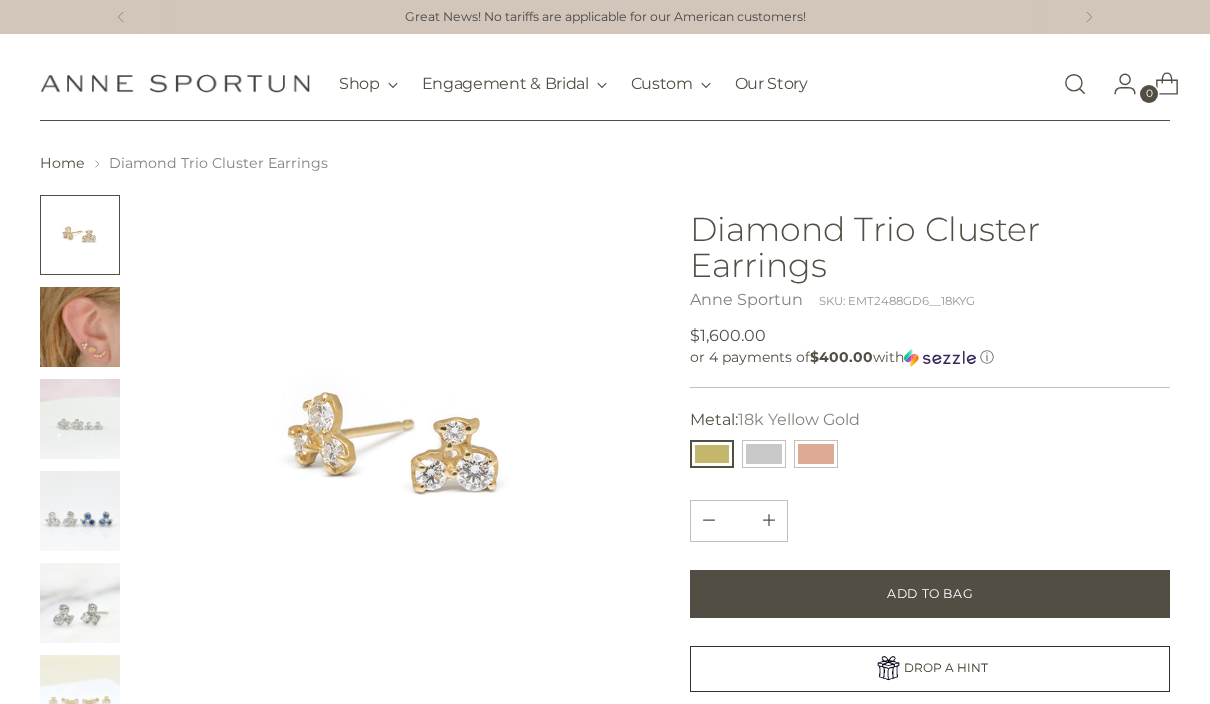 click at bounding box center [764, 454] 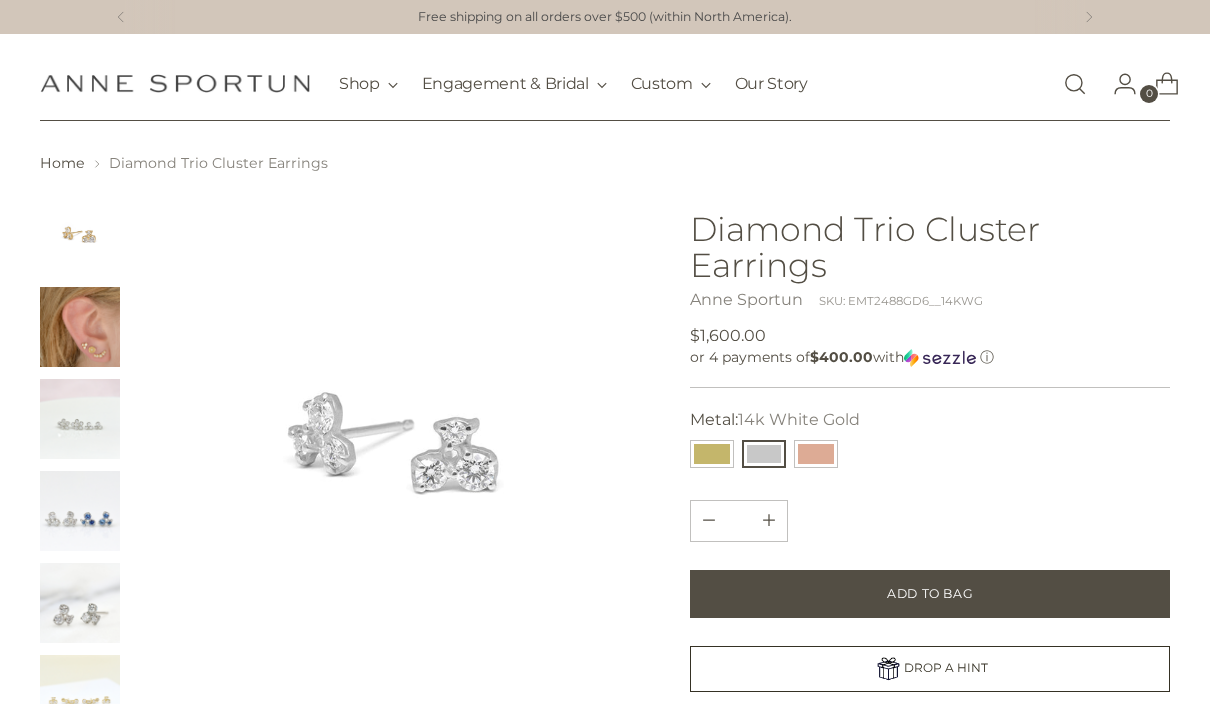click at bounding box center [80, 327] 